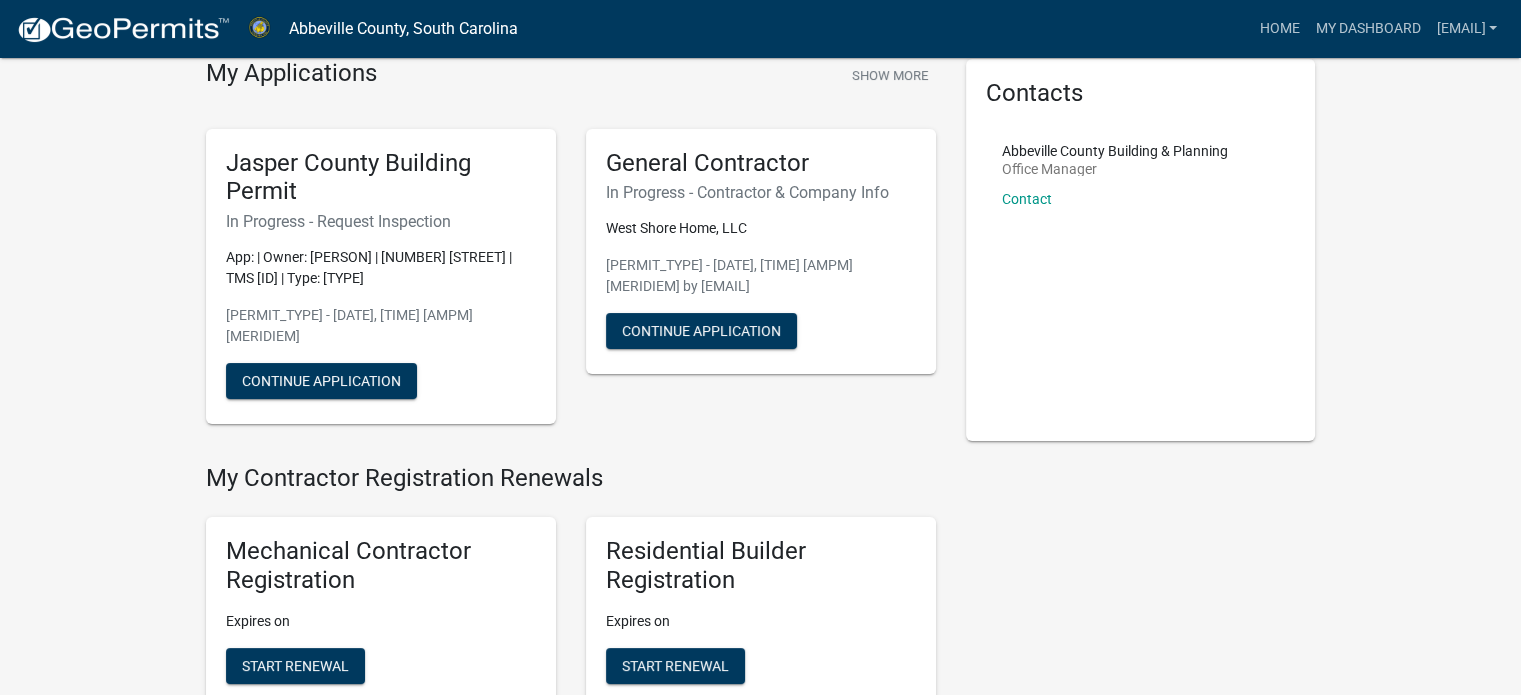 scroll, scrollTop: 0, scrollLeft: 0, axis: both 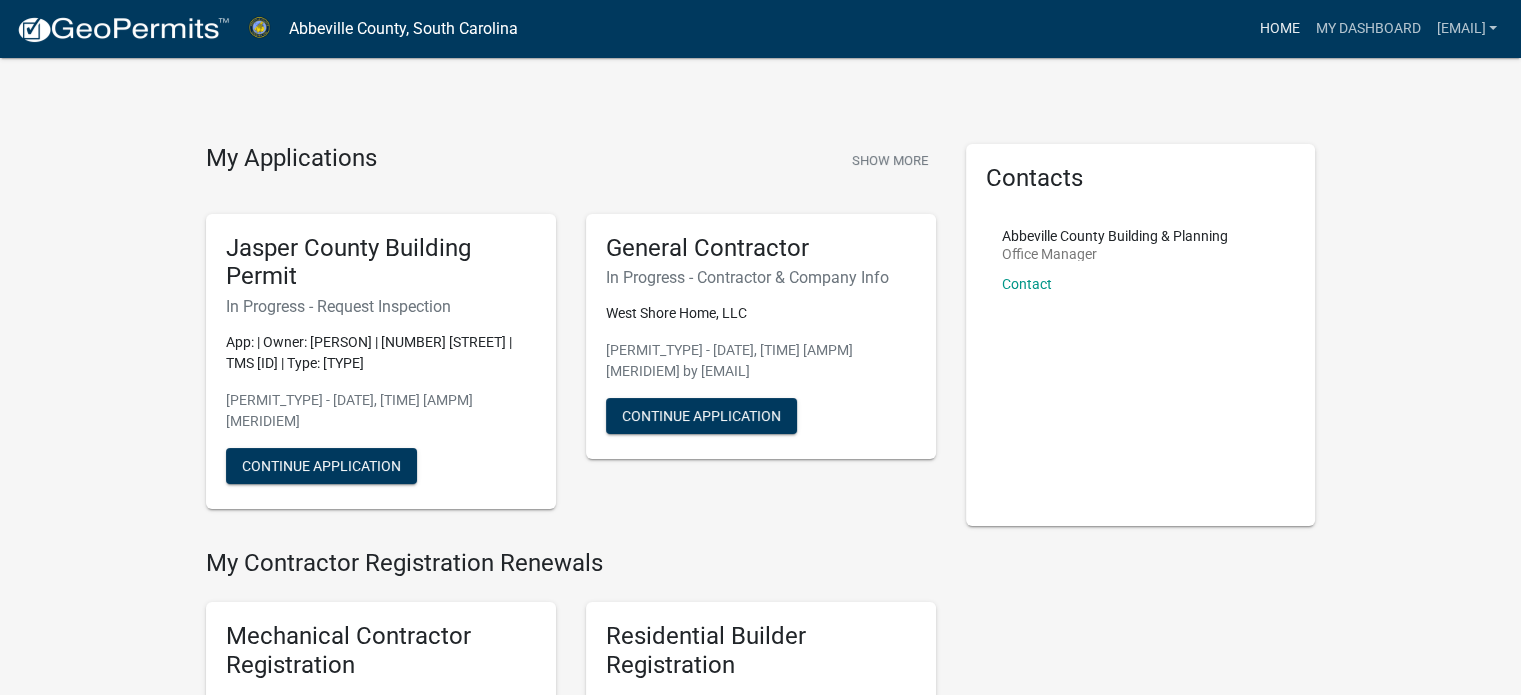 click on "Home" at bounding box center (1279, 29) 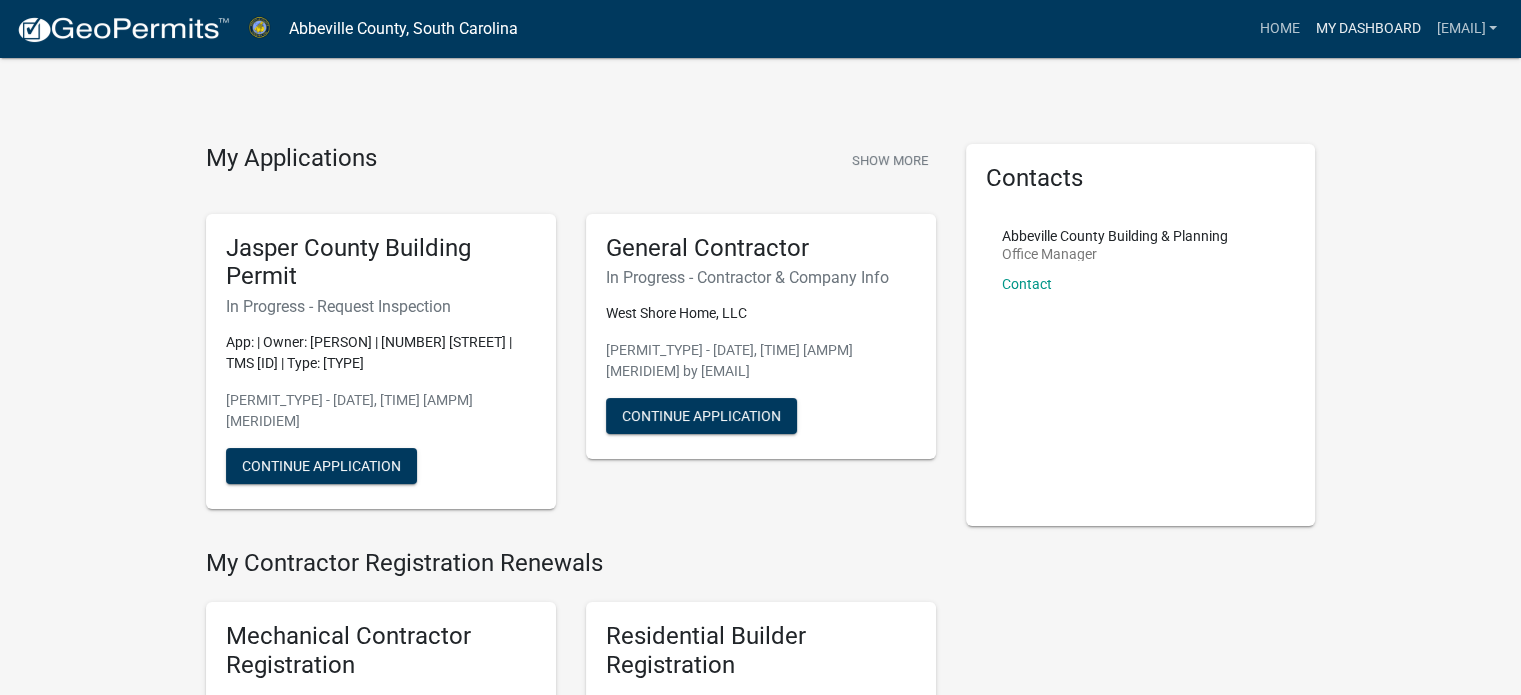 click on "My Dashboard" at bounding box center [1367, 29] 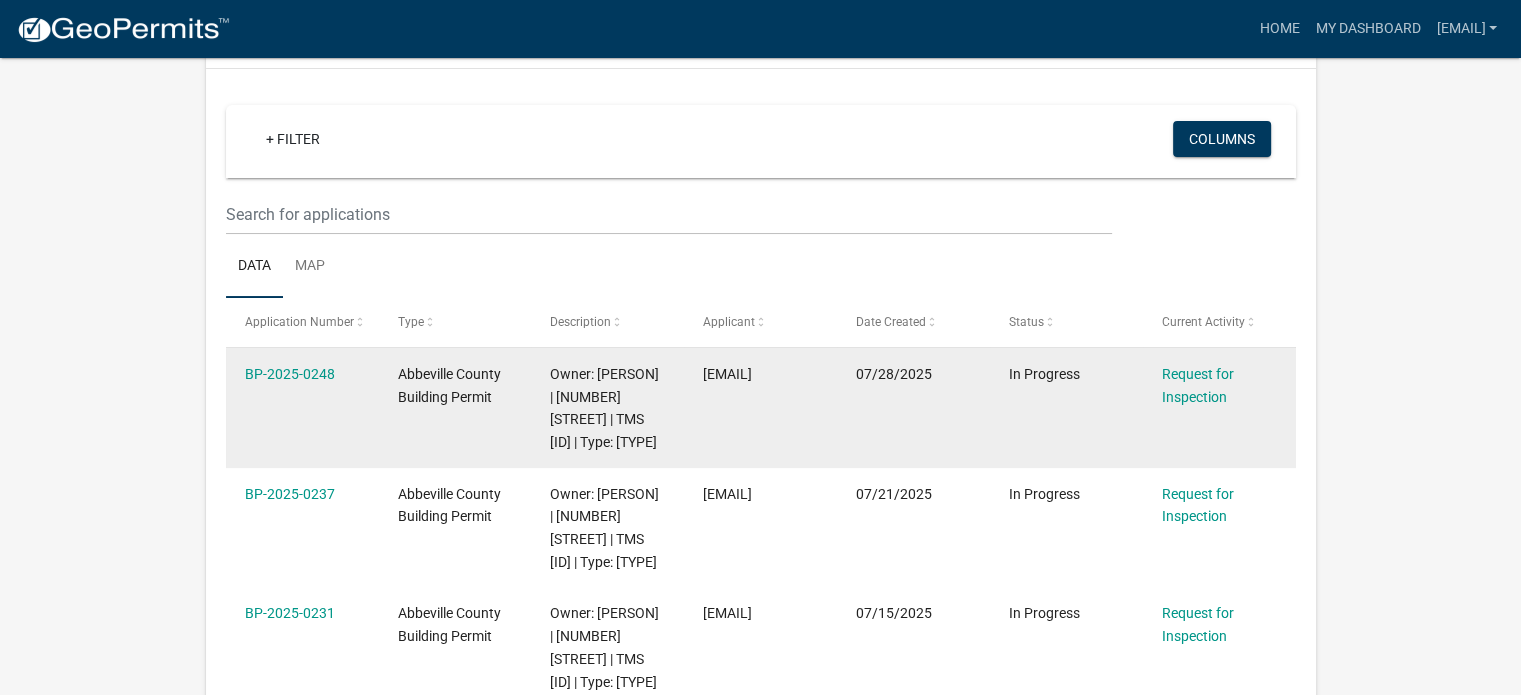 scroll, scrollTop: 0, scrollLeft: 0, axis: both 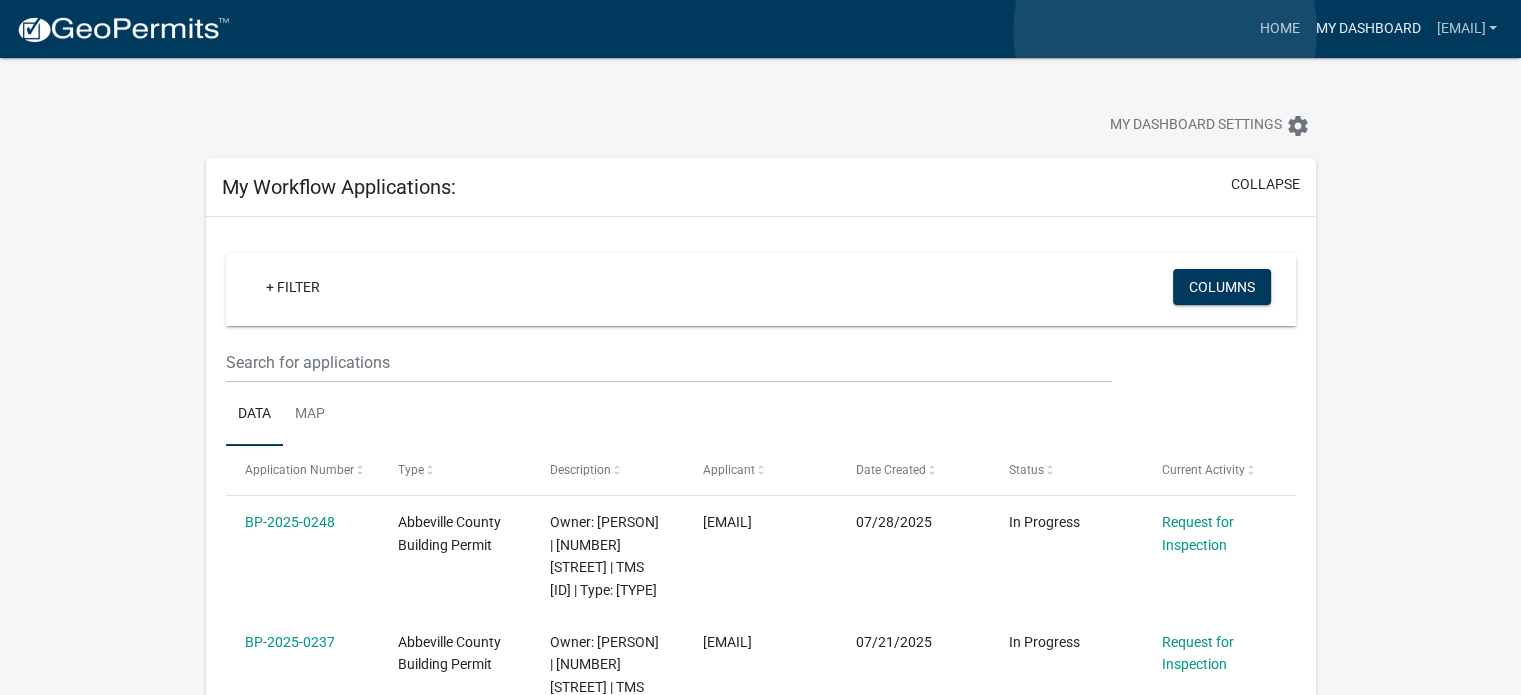 click on "My Dashboard" at bounding box center (1367, 29) 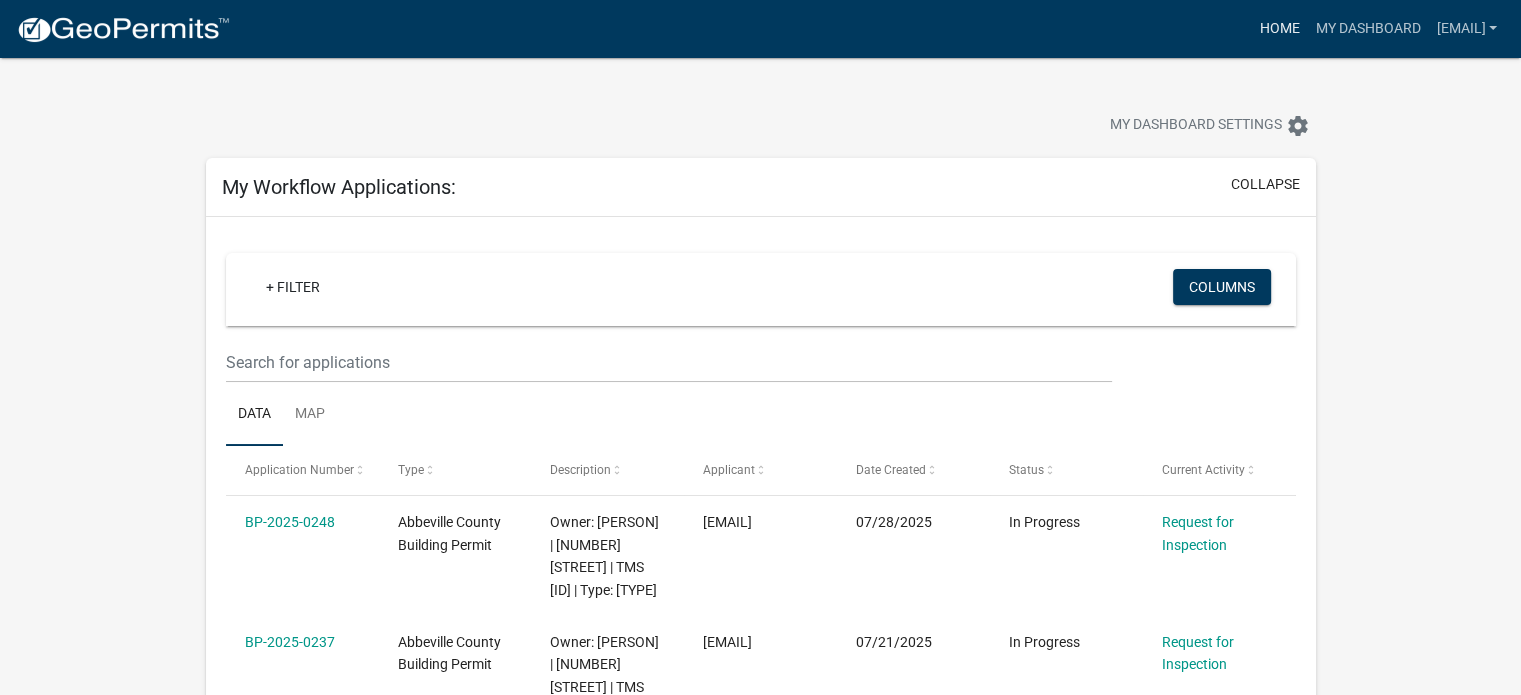 click on "Home" at bounding box center [1279, 29] 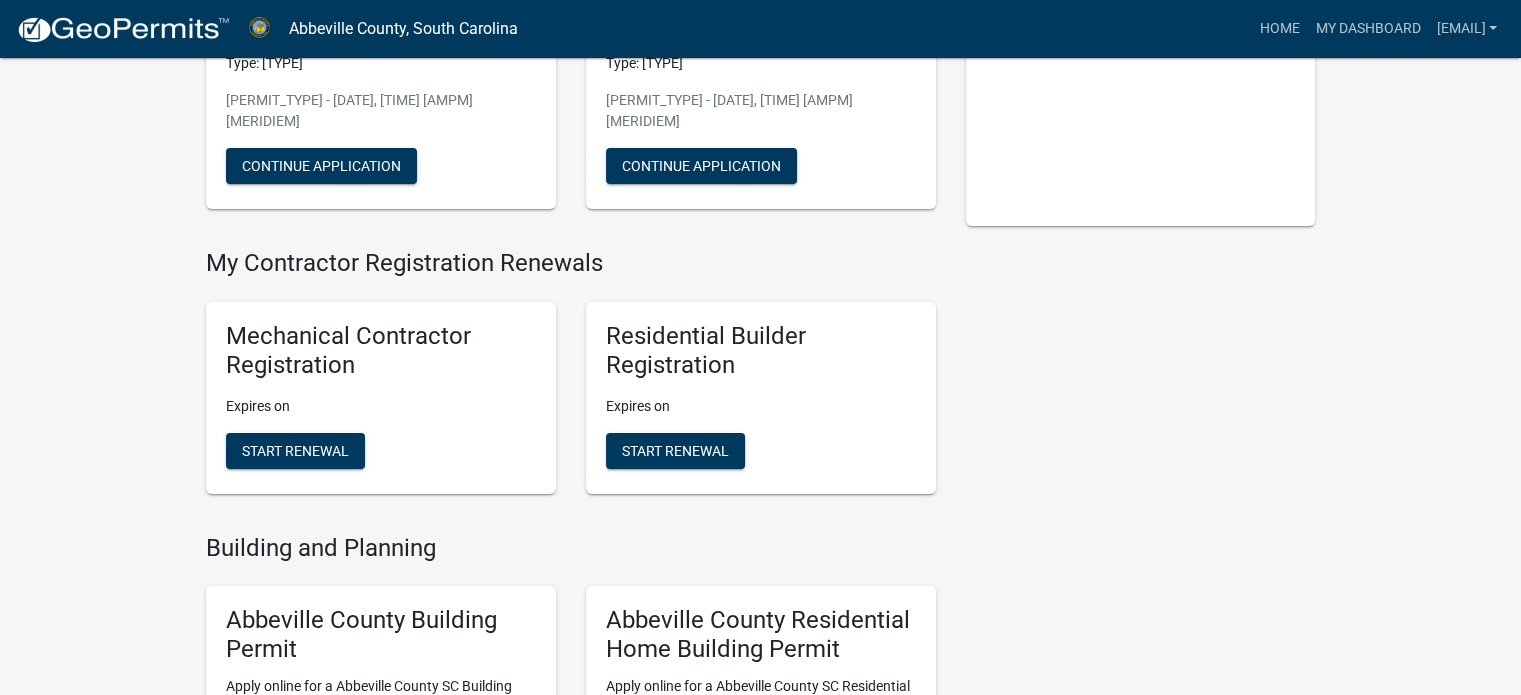 scroll, scrollTop: 500, scrollLeft: 0, axis: vertical 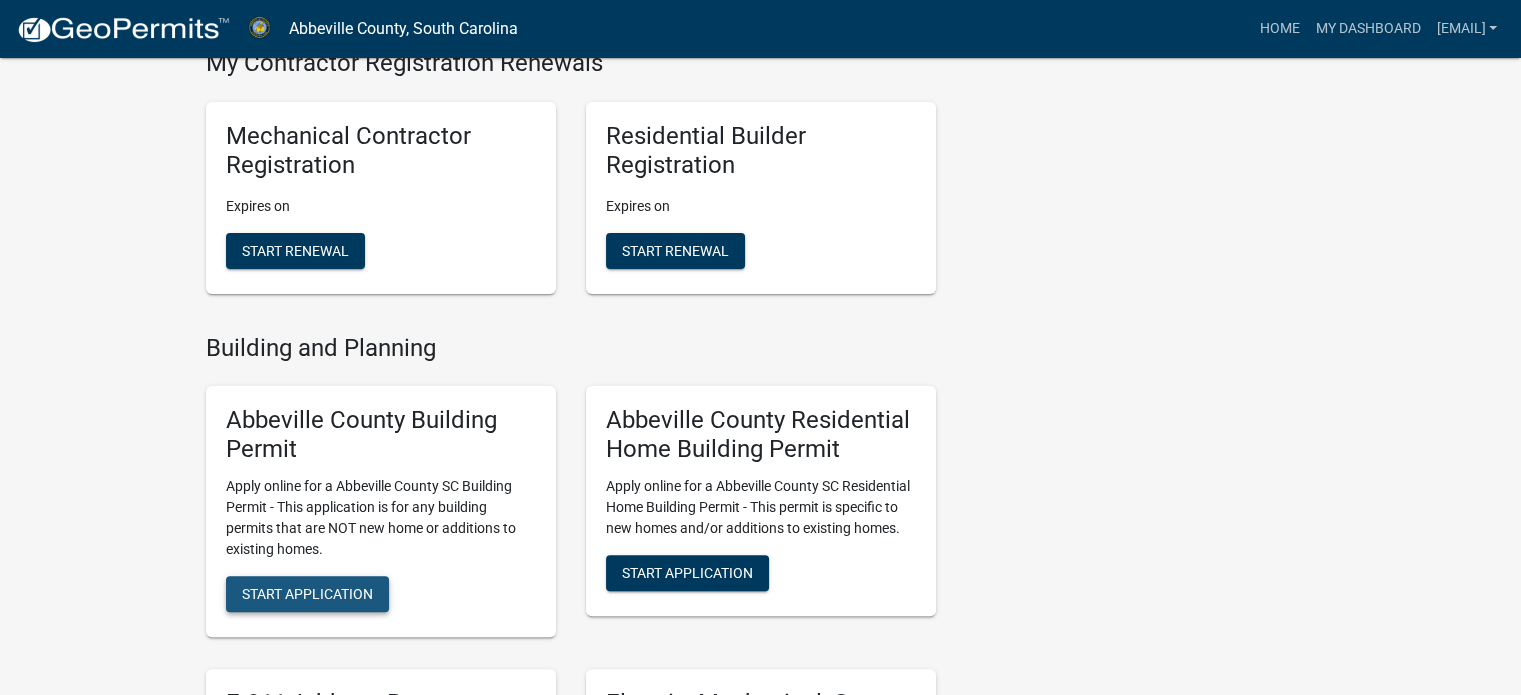 click on "Start Application" at bounding box center (307, 594) 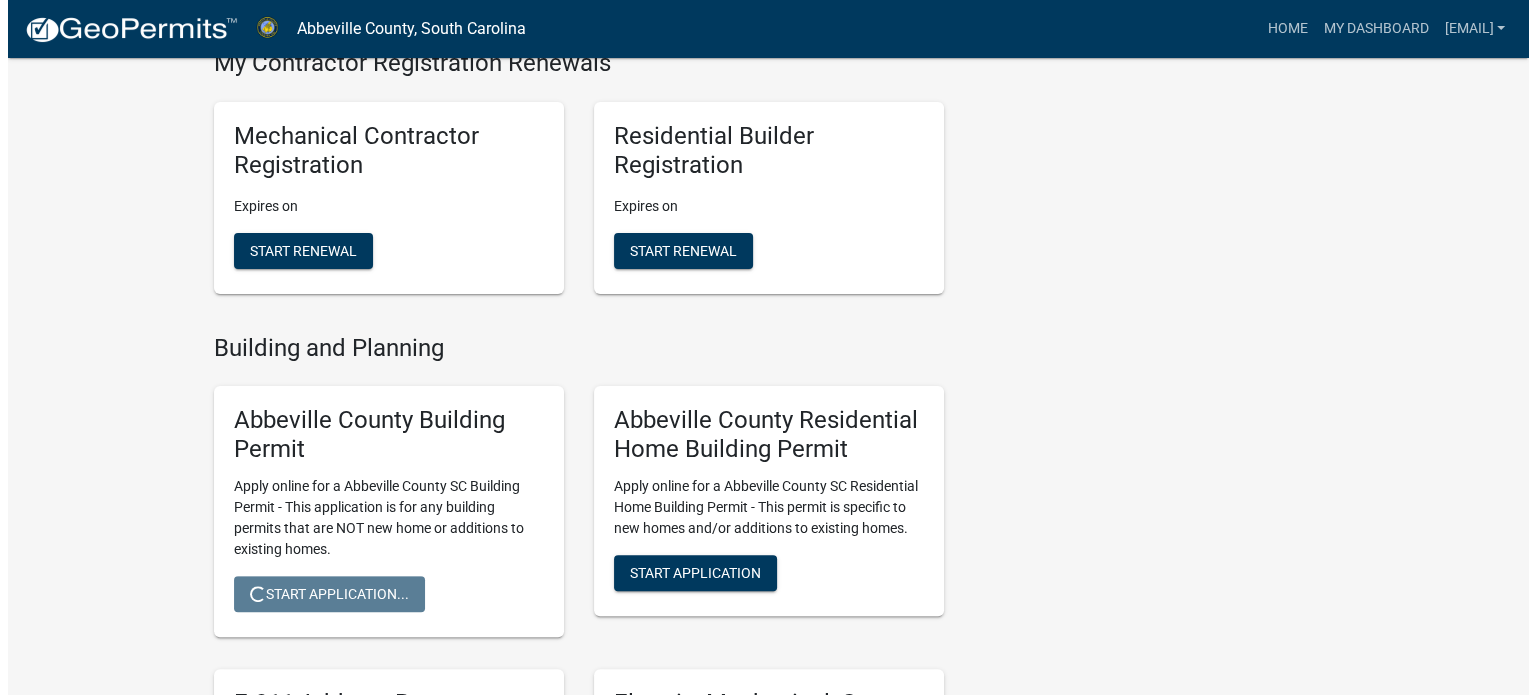 scroll, scrollTop: 0, scrollLeft: 0, axis: both 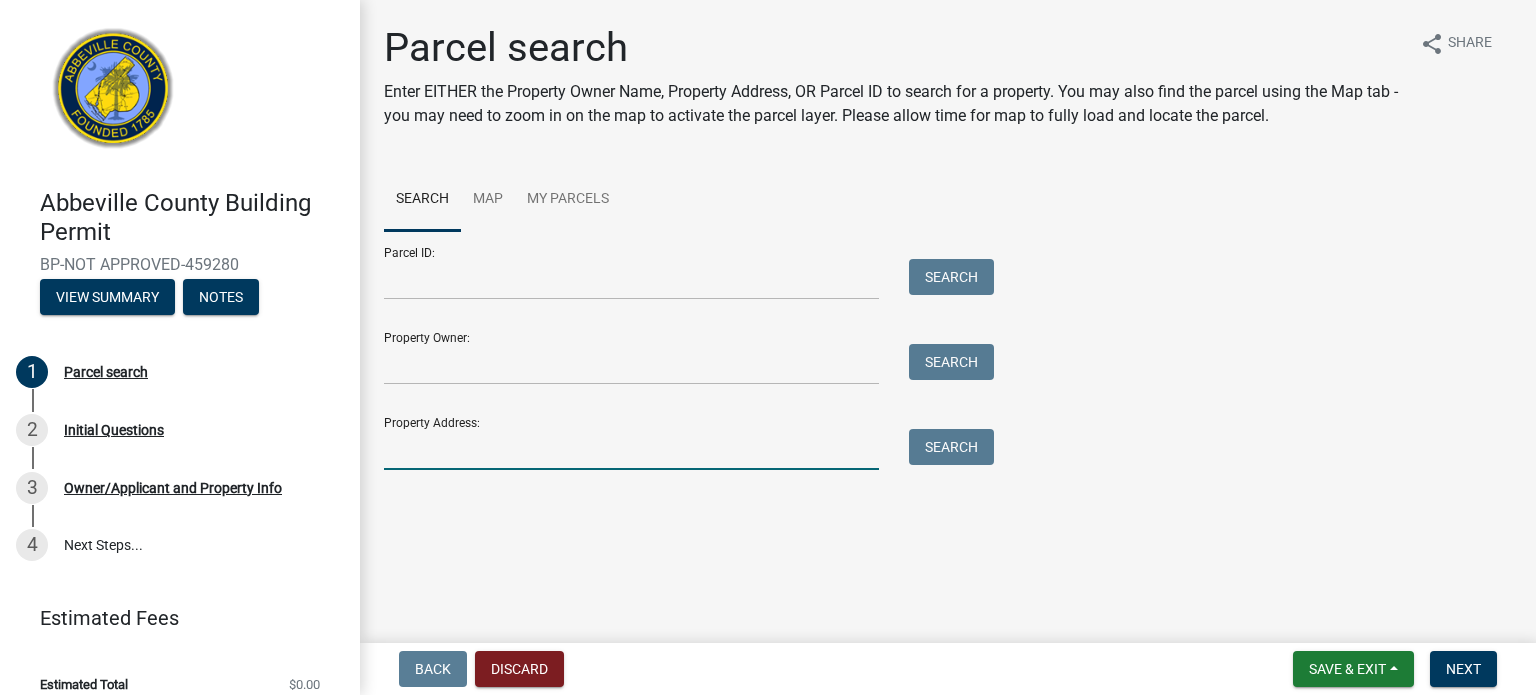click on "Property Address:" at bounding box center (631, 449) 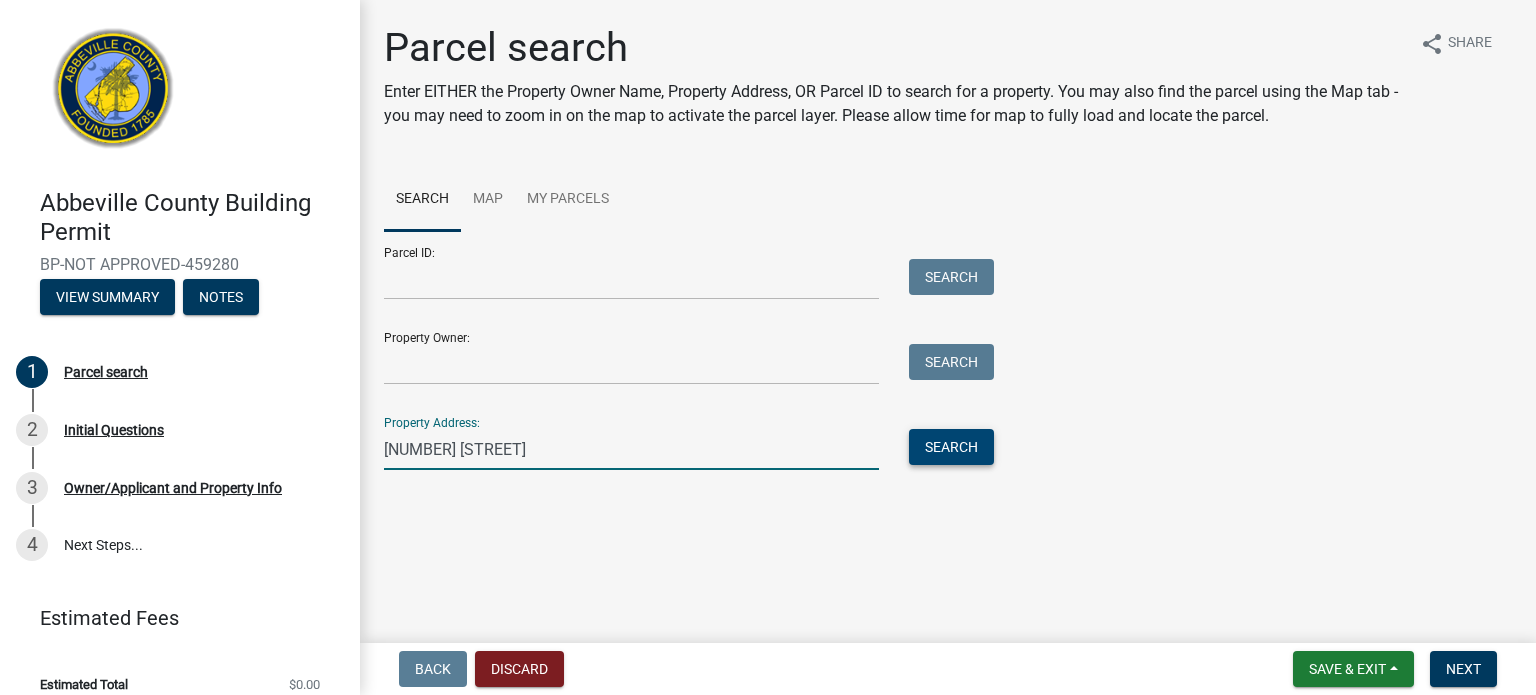 type on "[NUMBER] [STREET]" 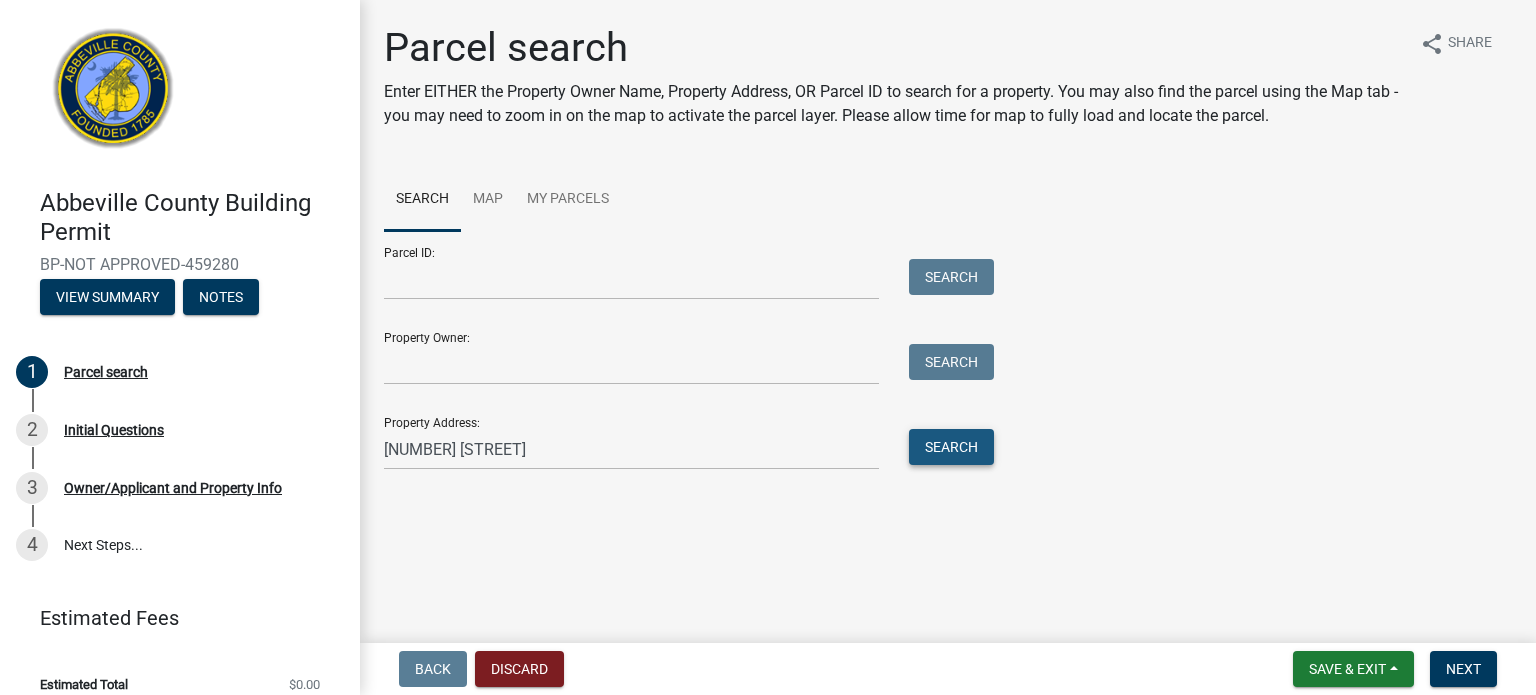 click on "Search" at bounding box center (951, 447) 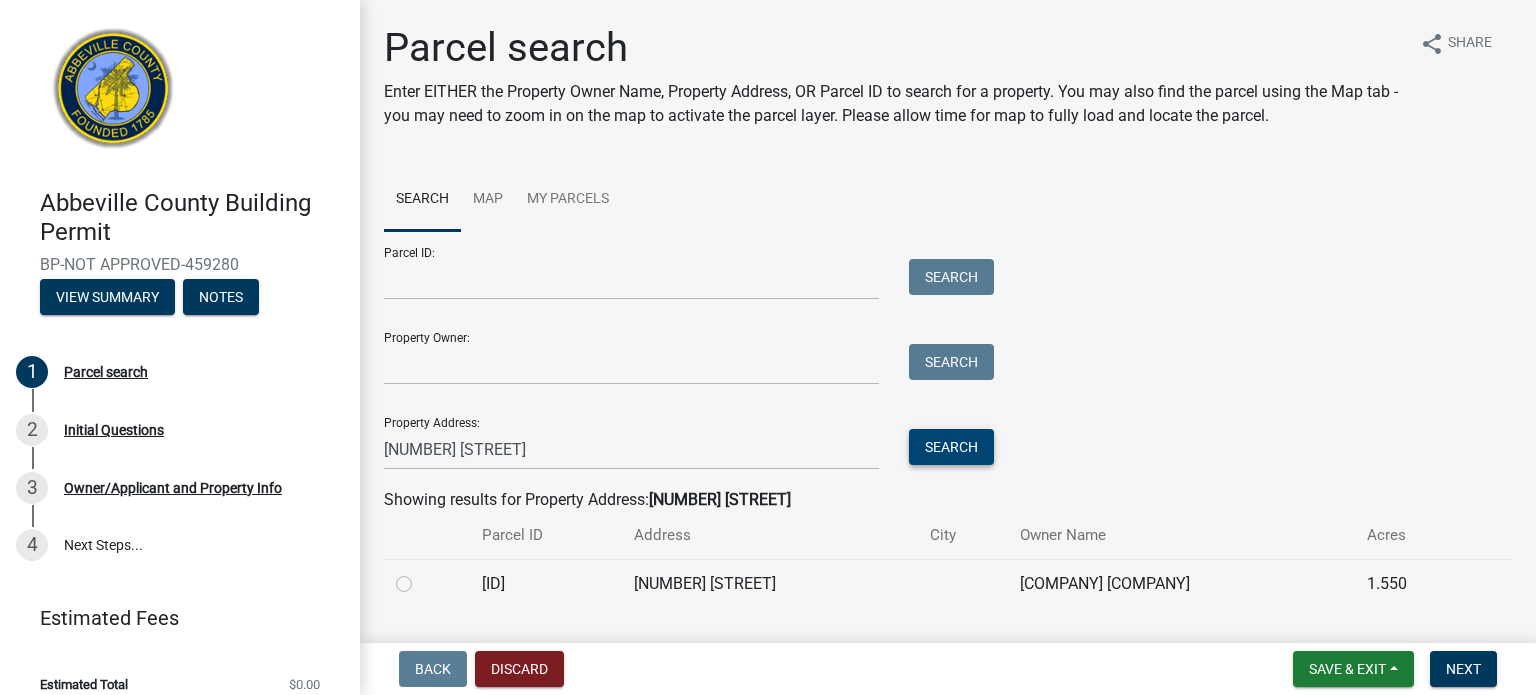 scroll, scrollTop: 50, scrollLeft: 0, axis: vertical 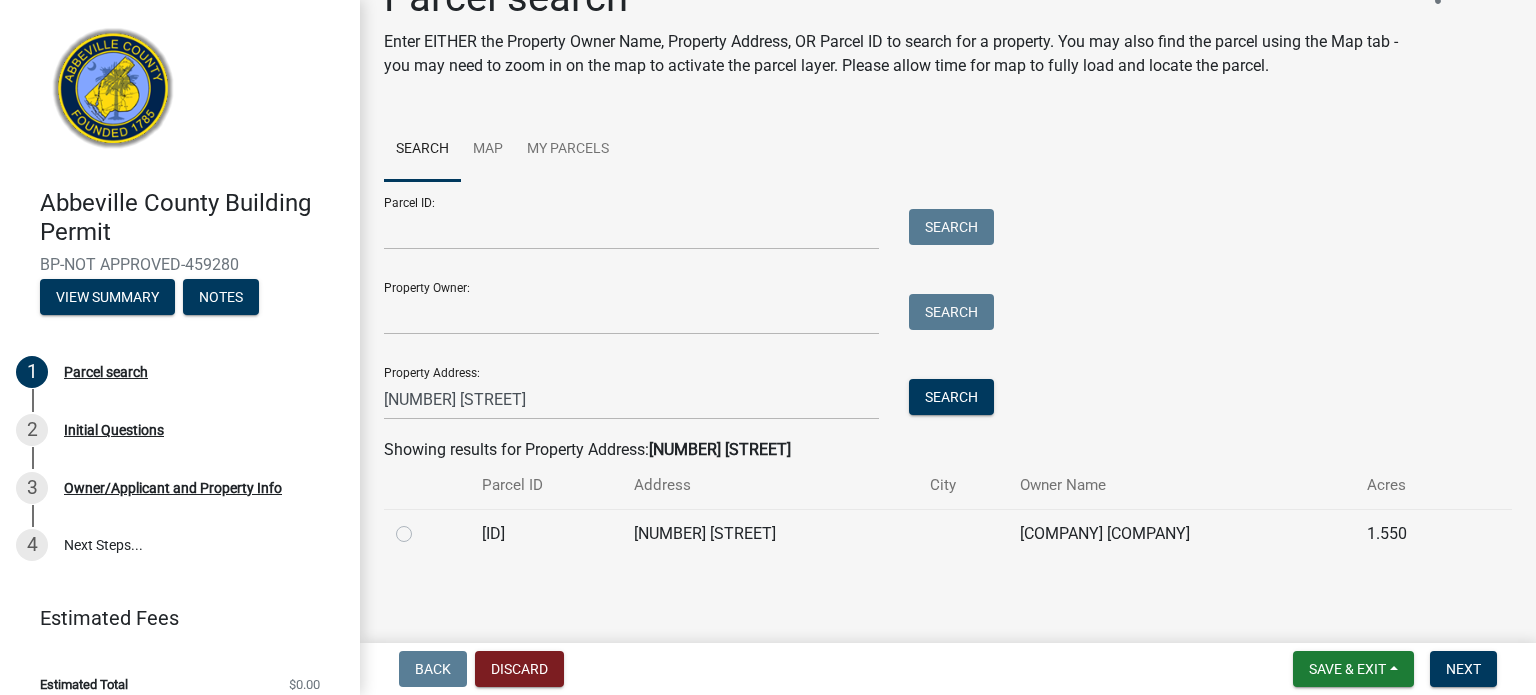 click 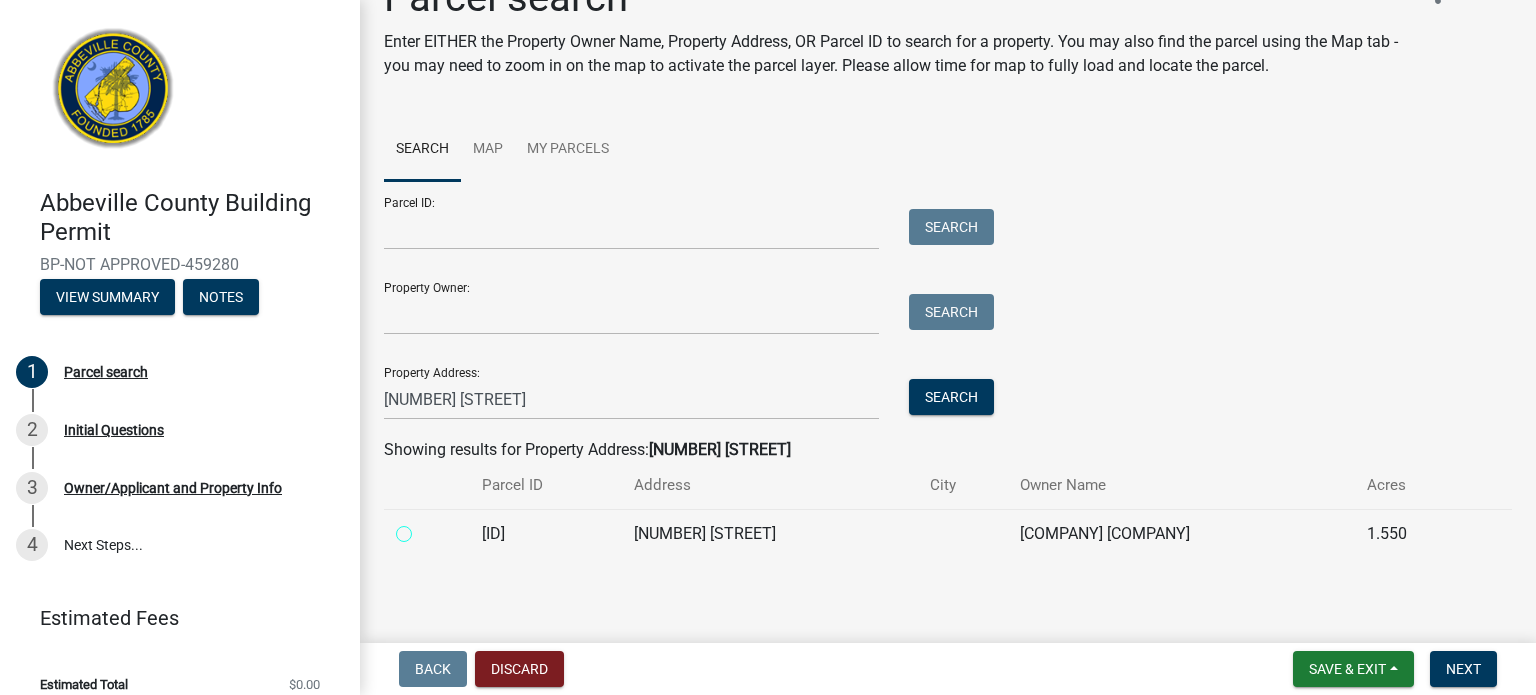 click at bounding box center [426, 528] 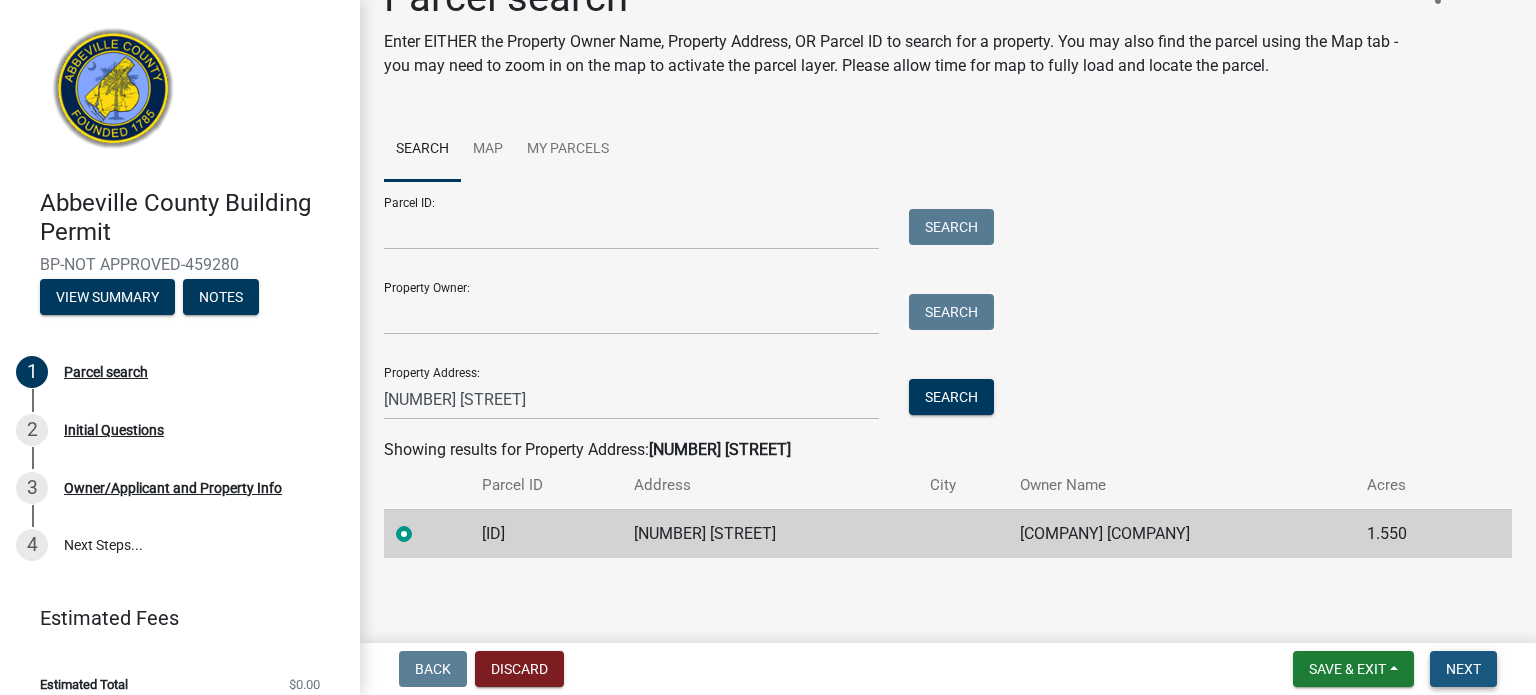 click on "Next" at bounding box center [1463, 669] 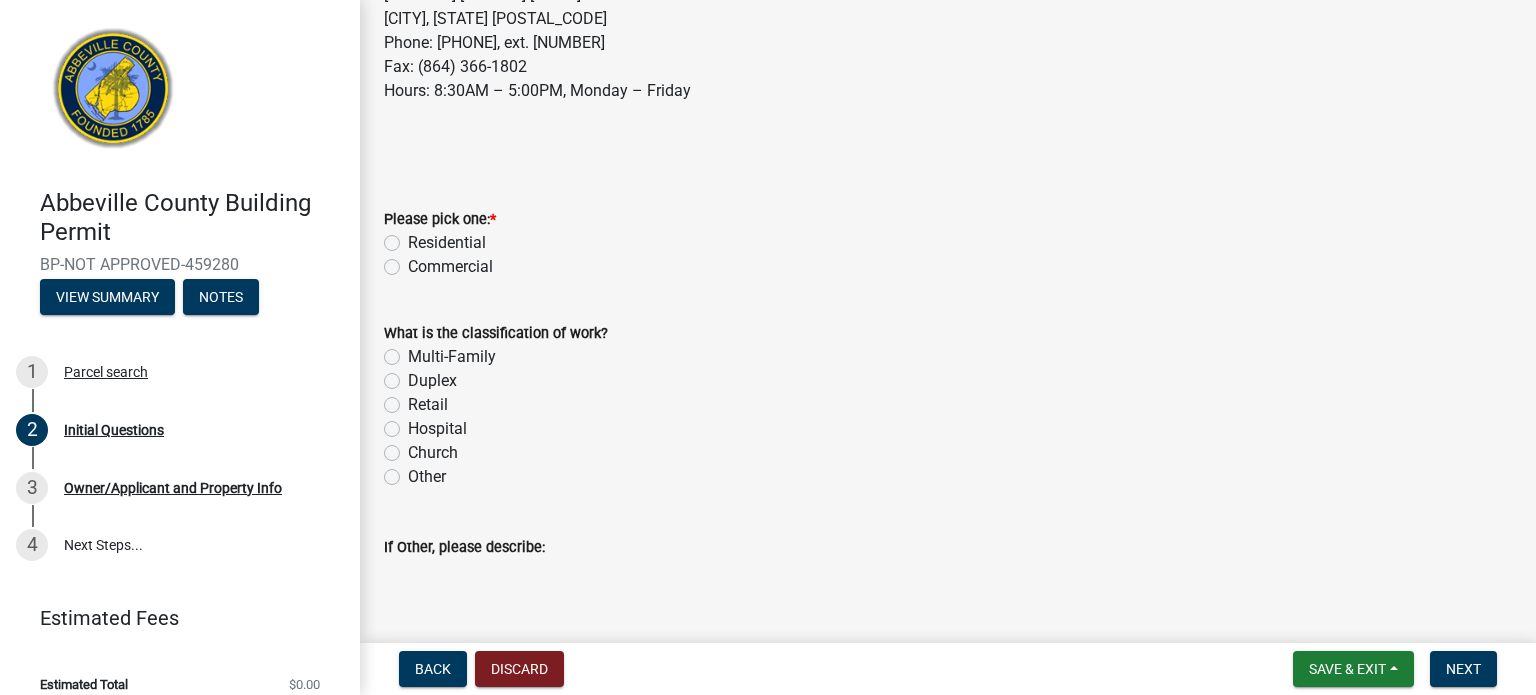 scroll, scrollTop: 300, scrollLeft: 0, axis: vertical 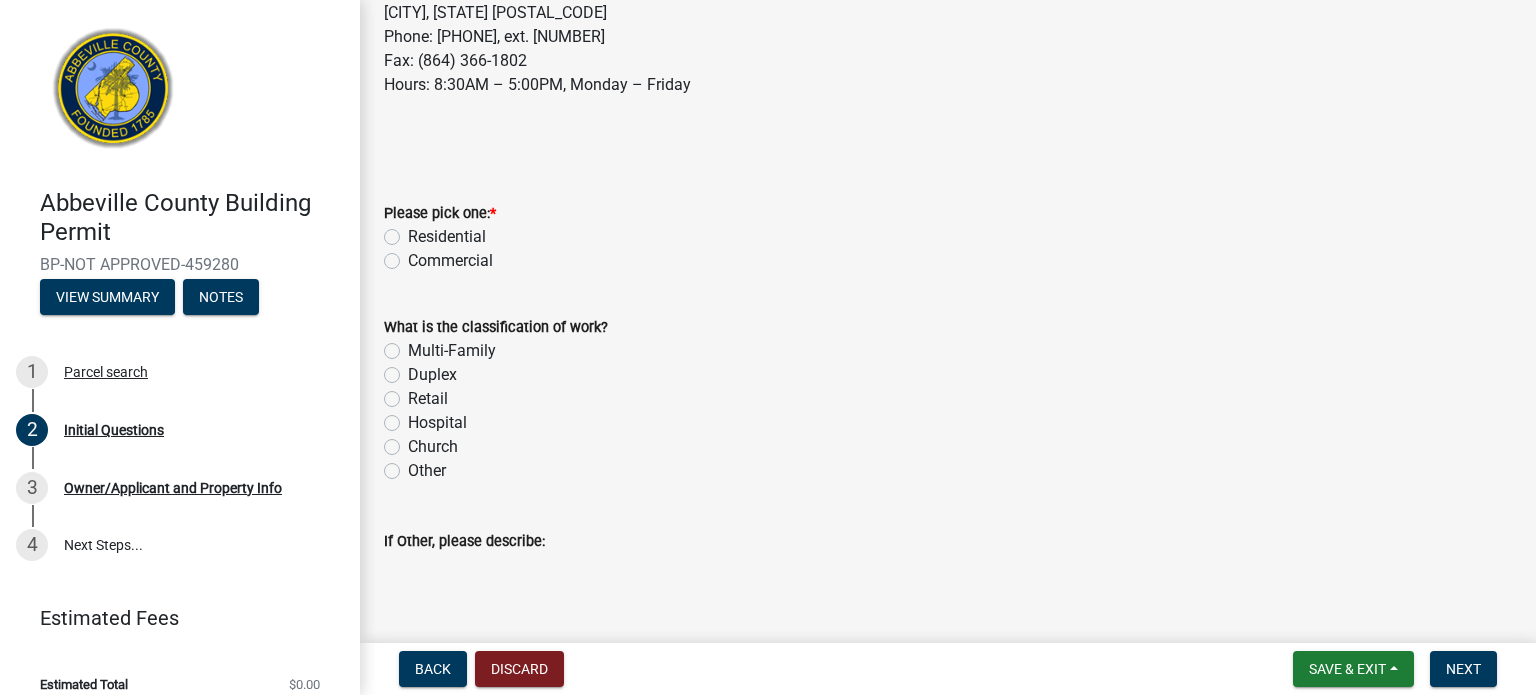 click on "Residential" 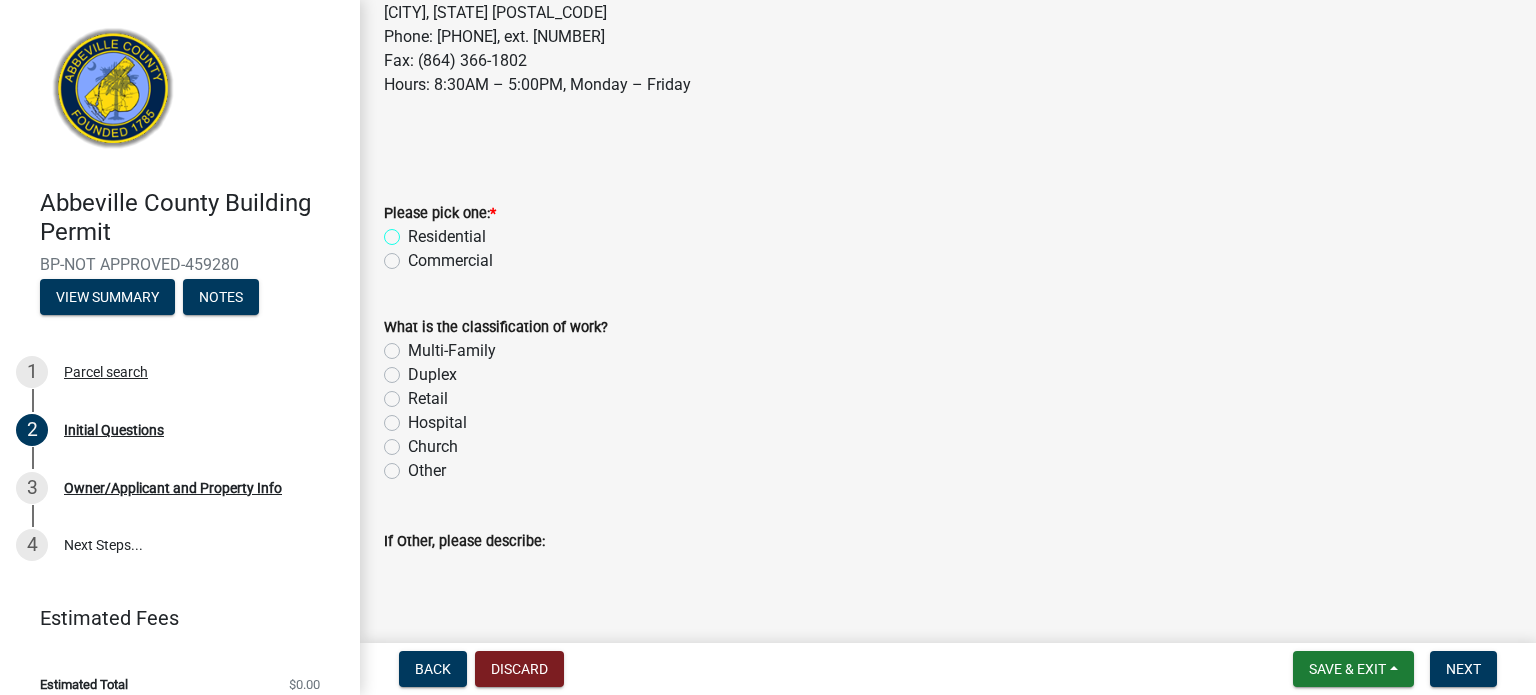 click on "Residential" at bounding box center [414, 231] 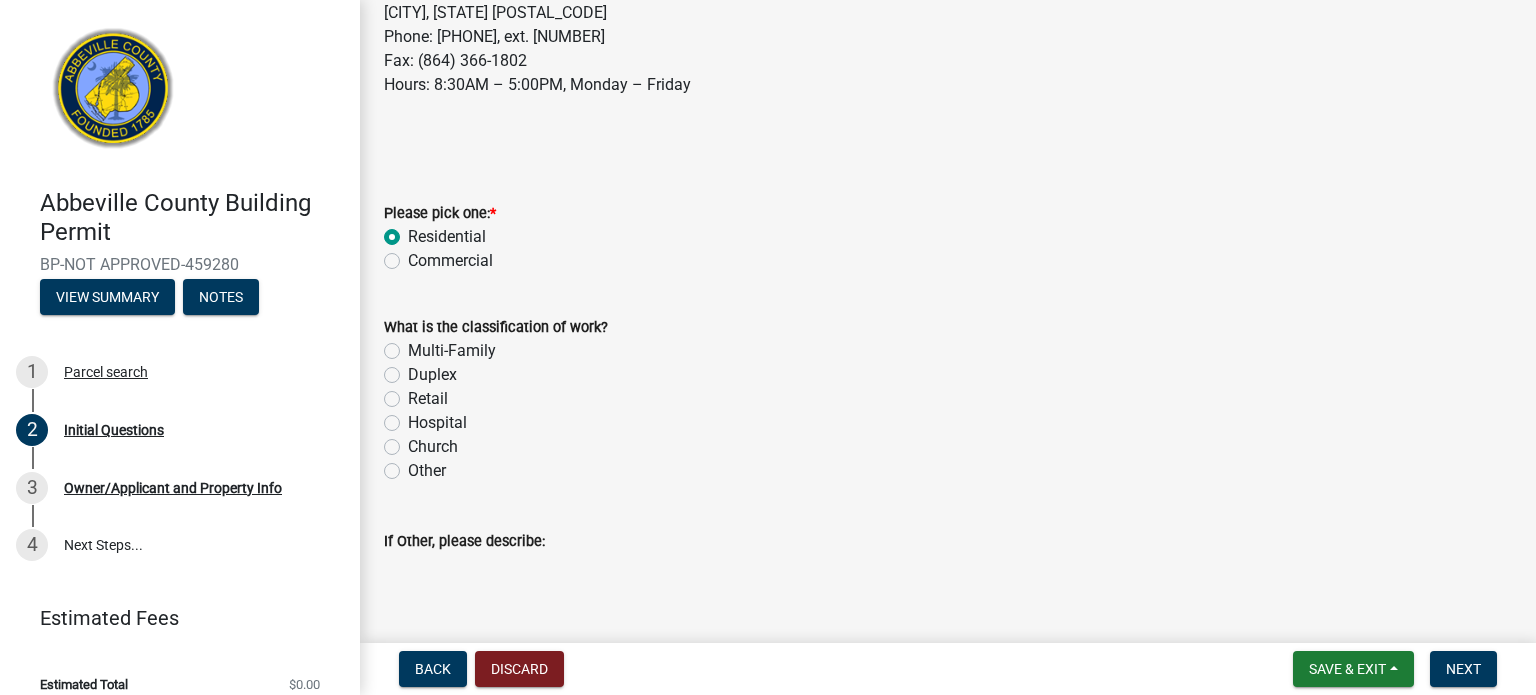 radio on "true" 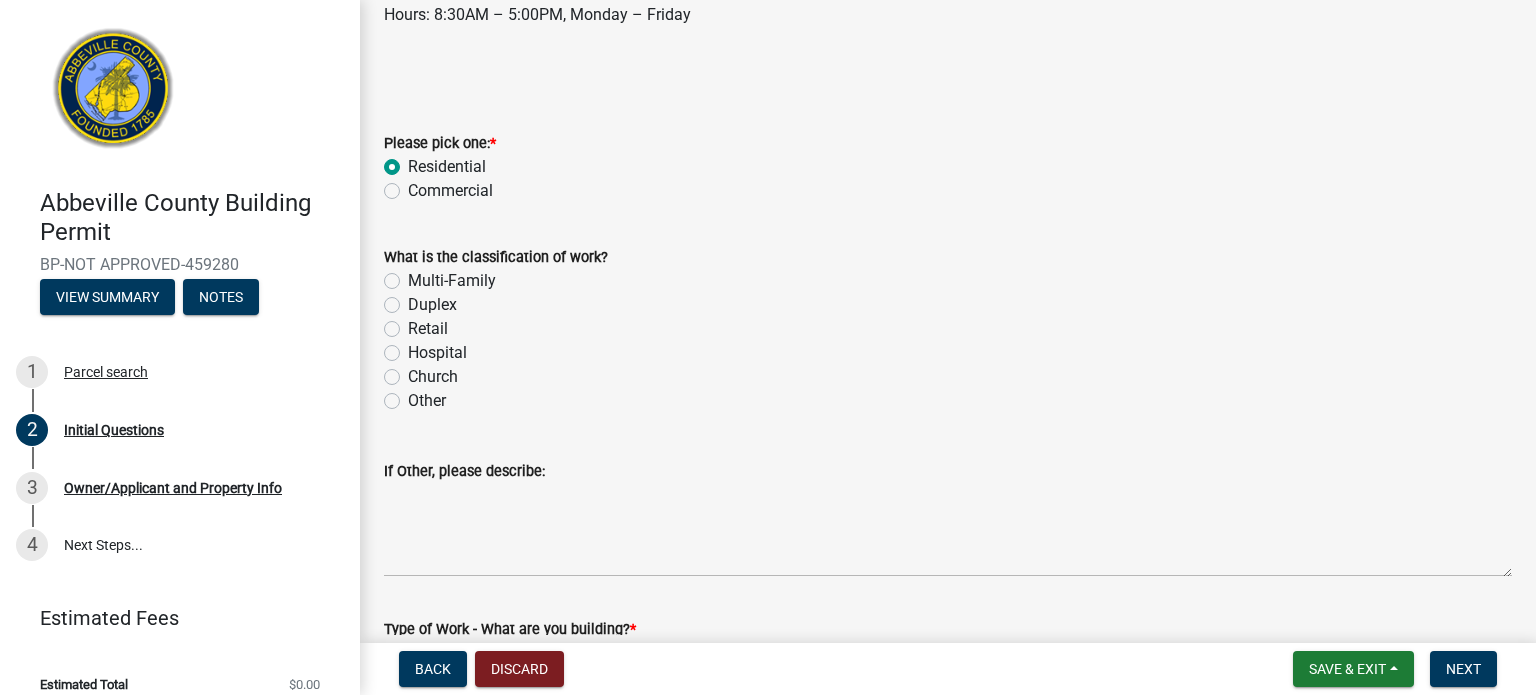 scroll, scrollTop: 400, scrollLeft: 0, axis: vertical 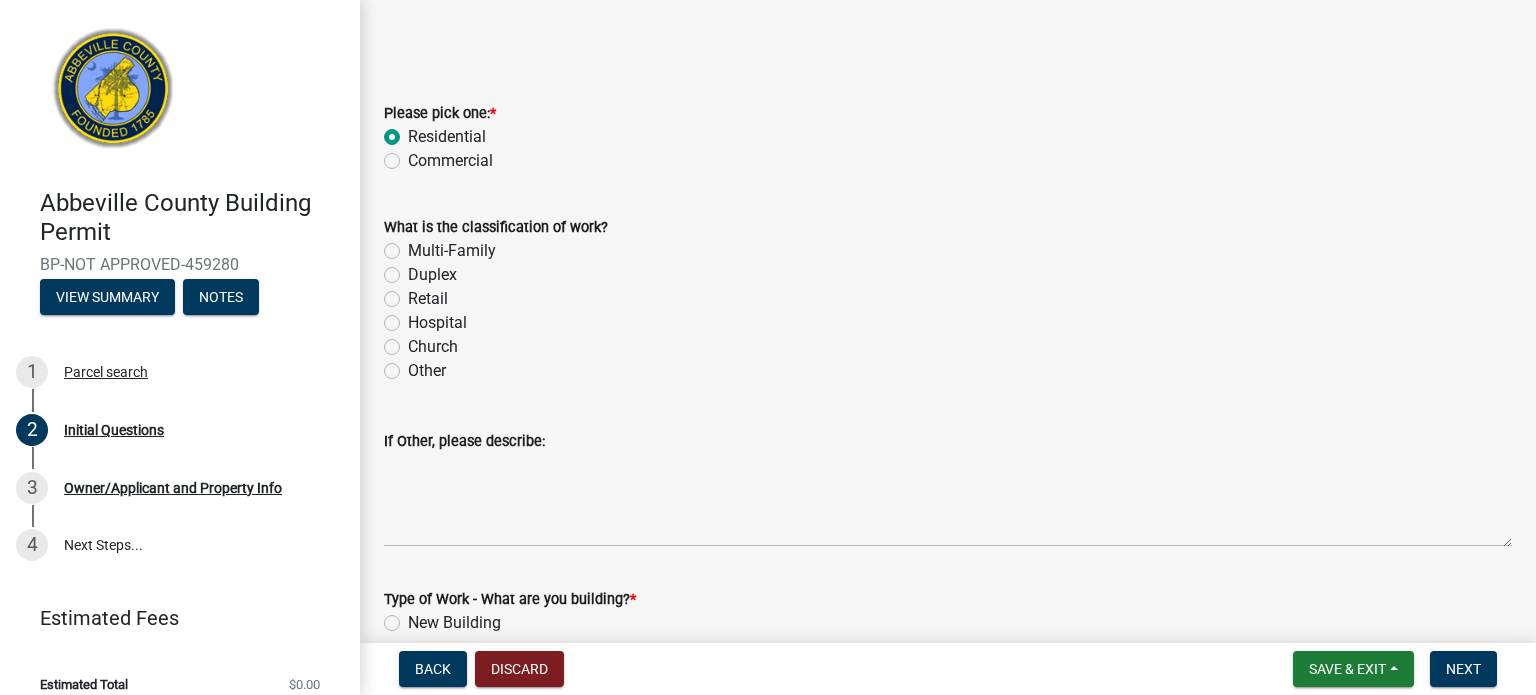 click on "Other" 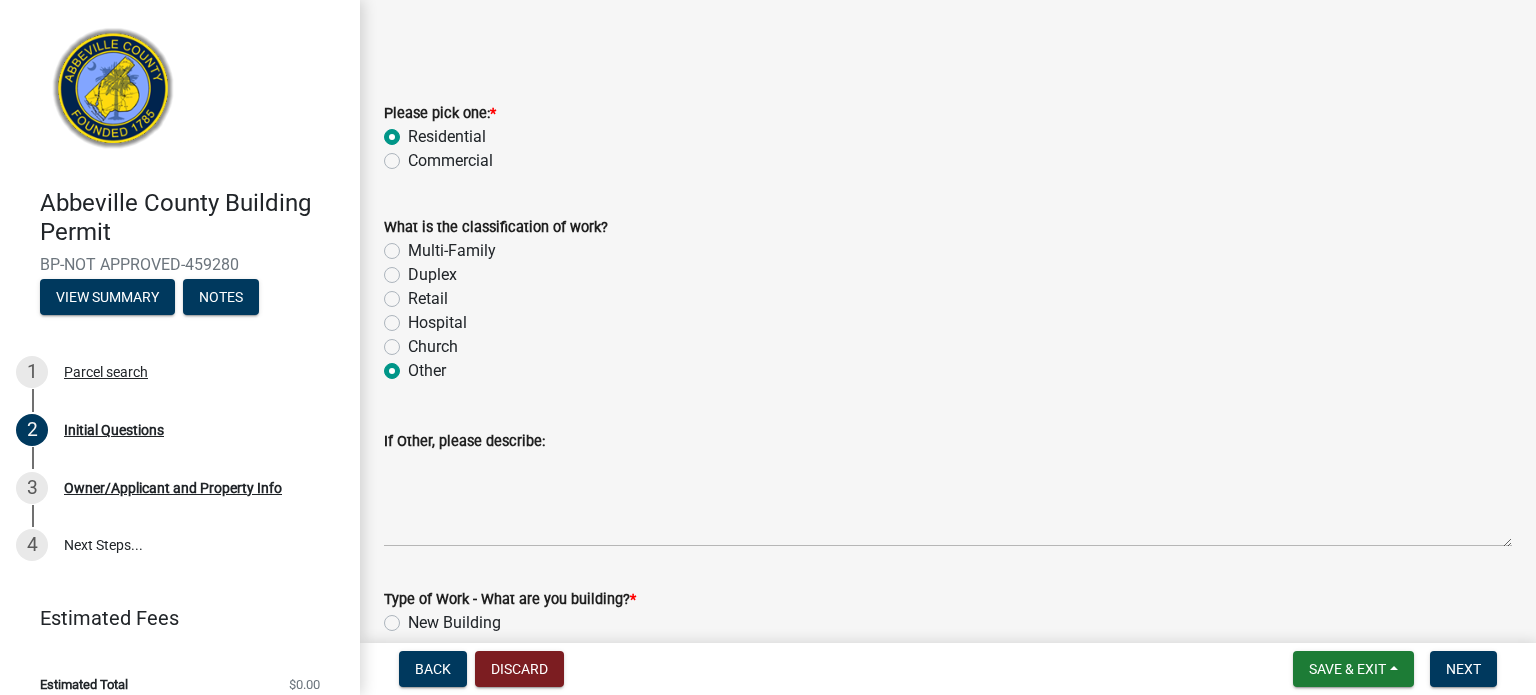radio on "true" 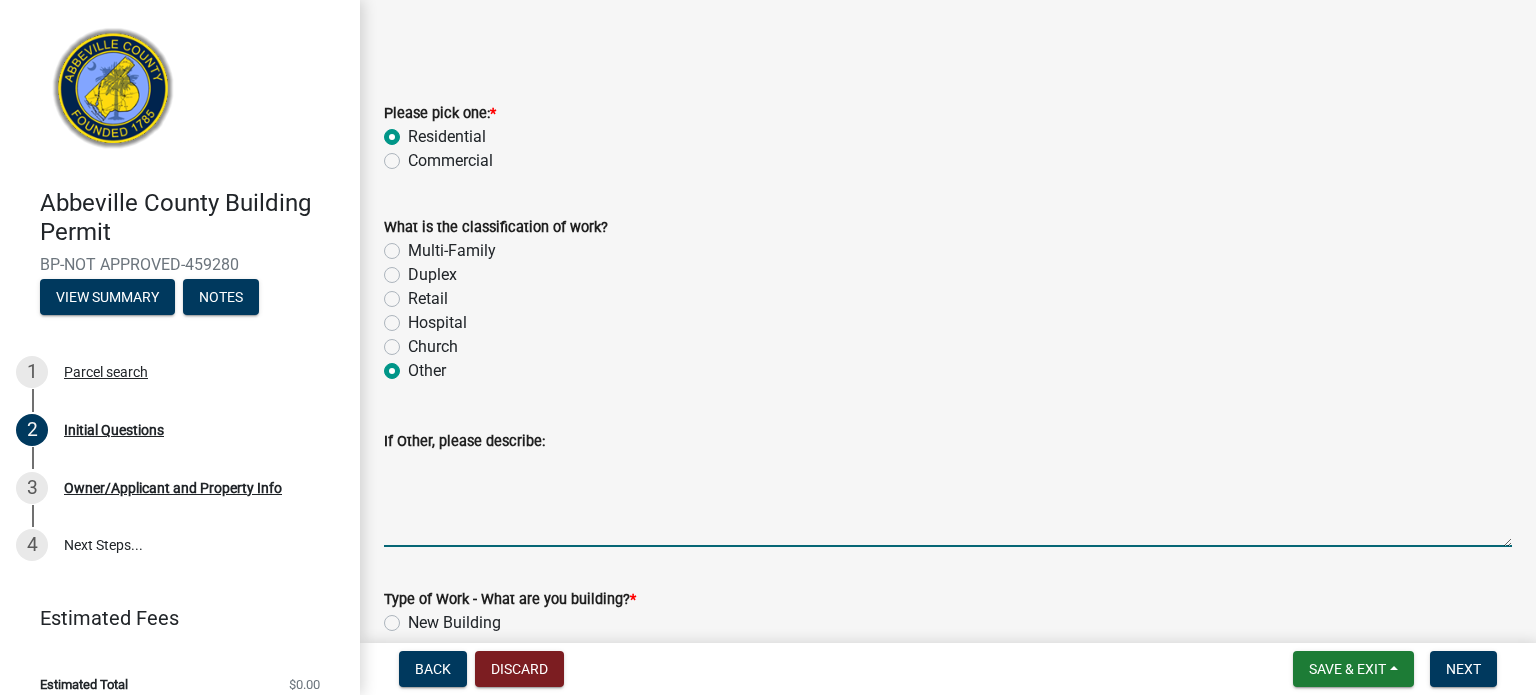 click on "If Other, please describe:" at bounding box center (948, 500) 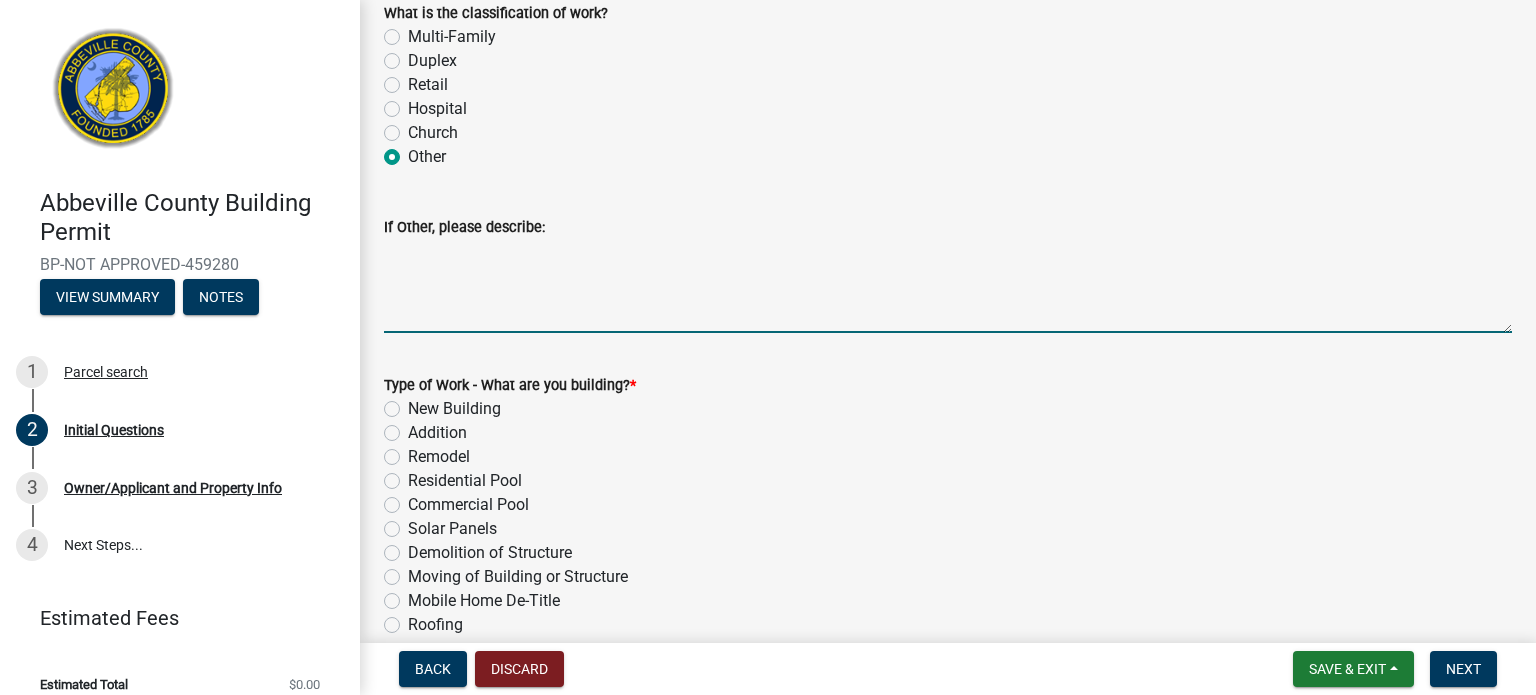 scroll, scrollTop: 800, scrollLeft: 0, axis: vertical 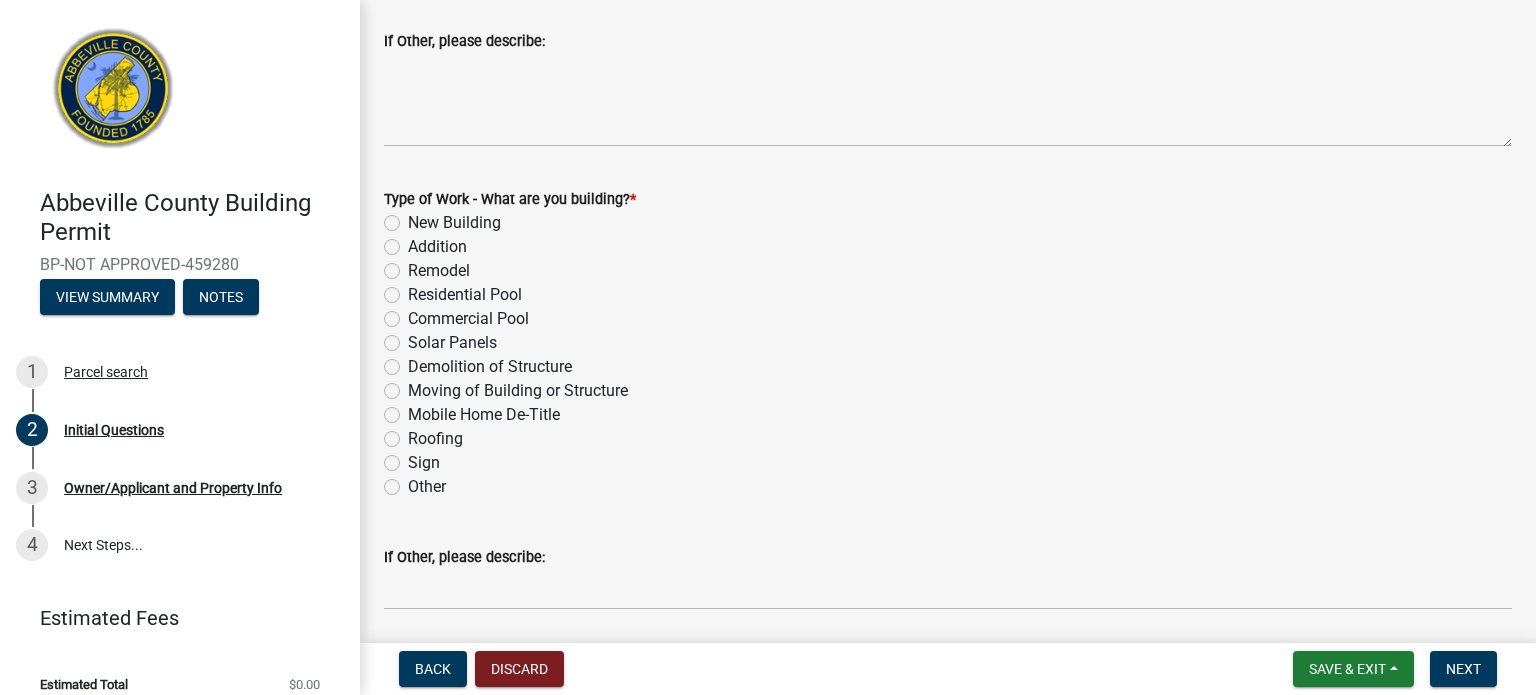 click on "Remodel" 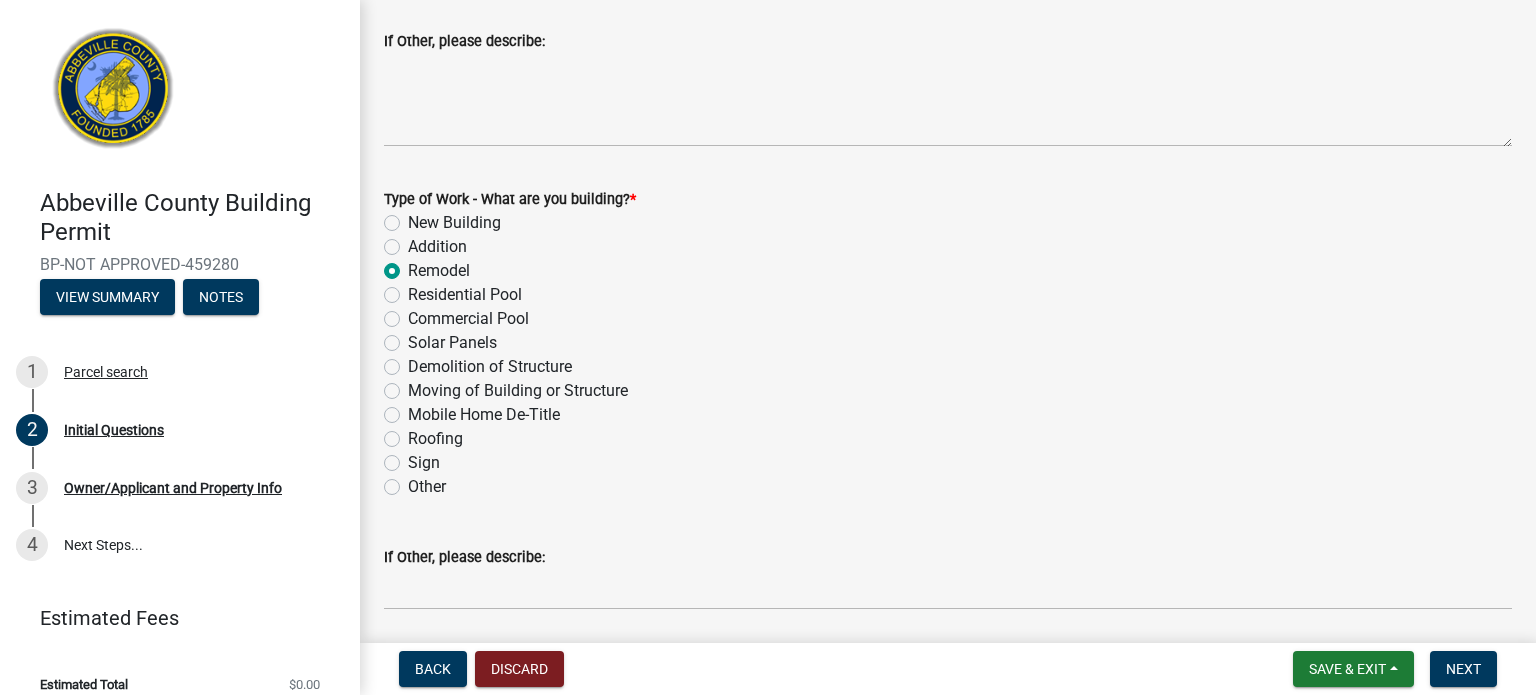 radio on "true" 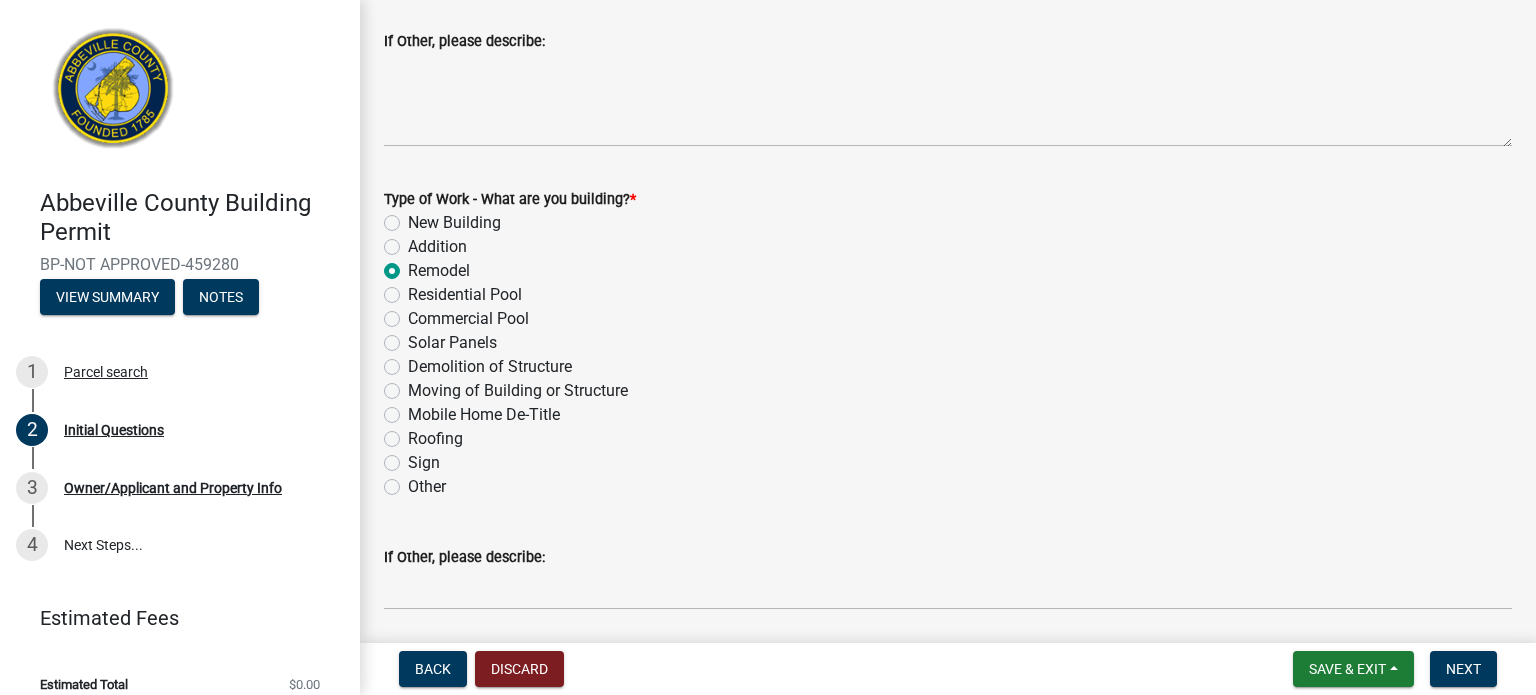 scroll, scrollTop: 1092, scrollLeft: 0, axis: vertical 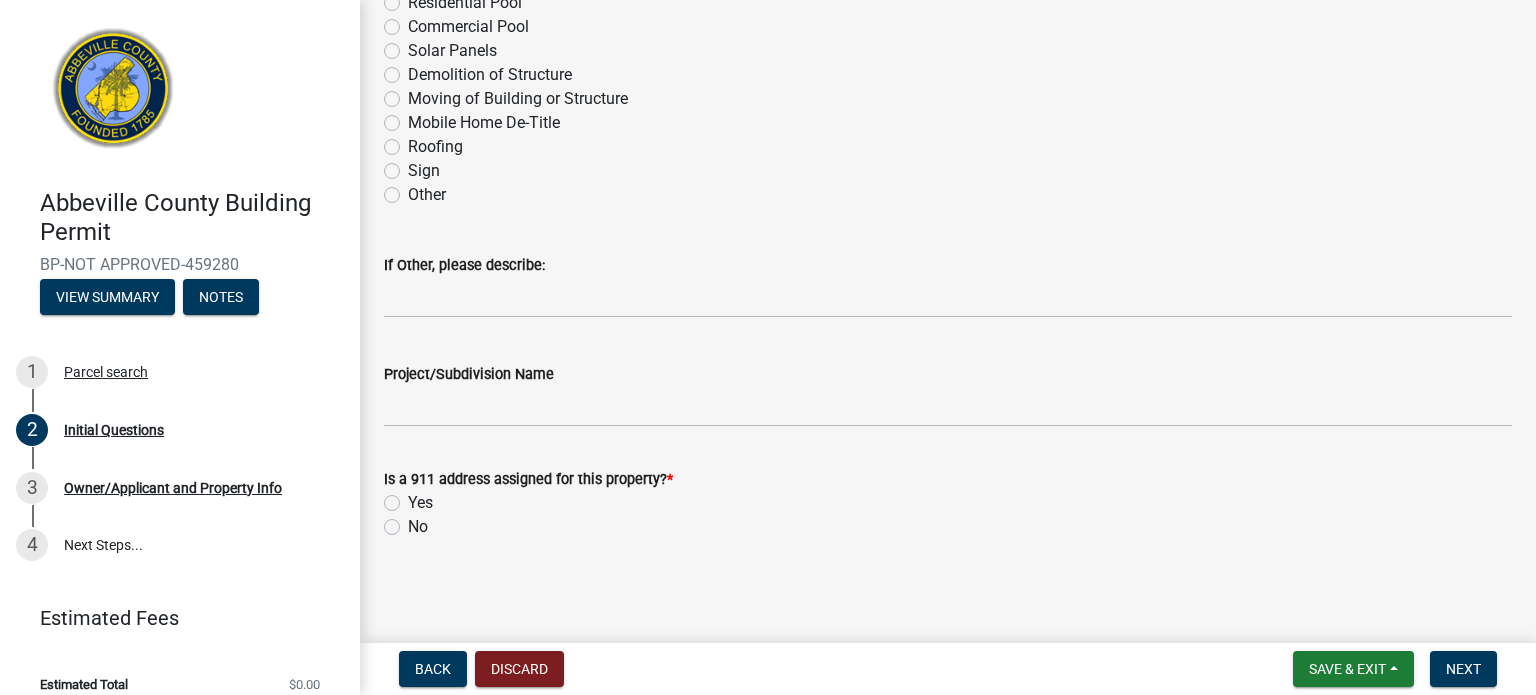 click on "Yes" 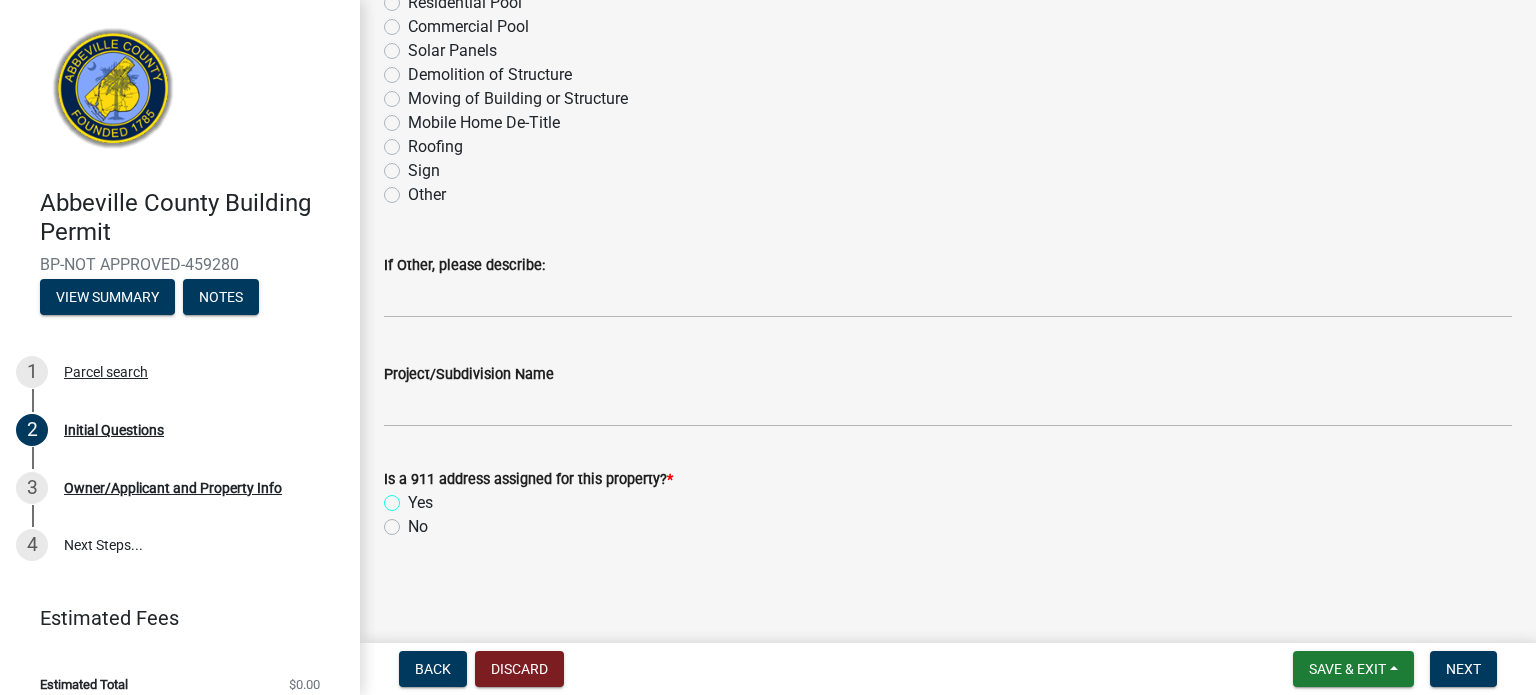 click on "Yes" at bounding box center [414, 497] 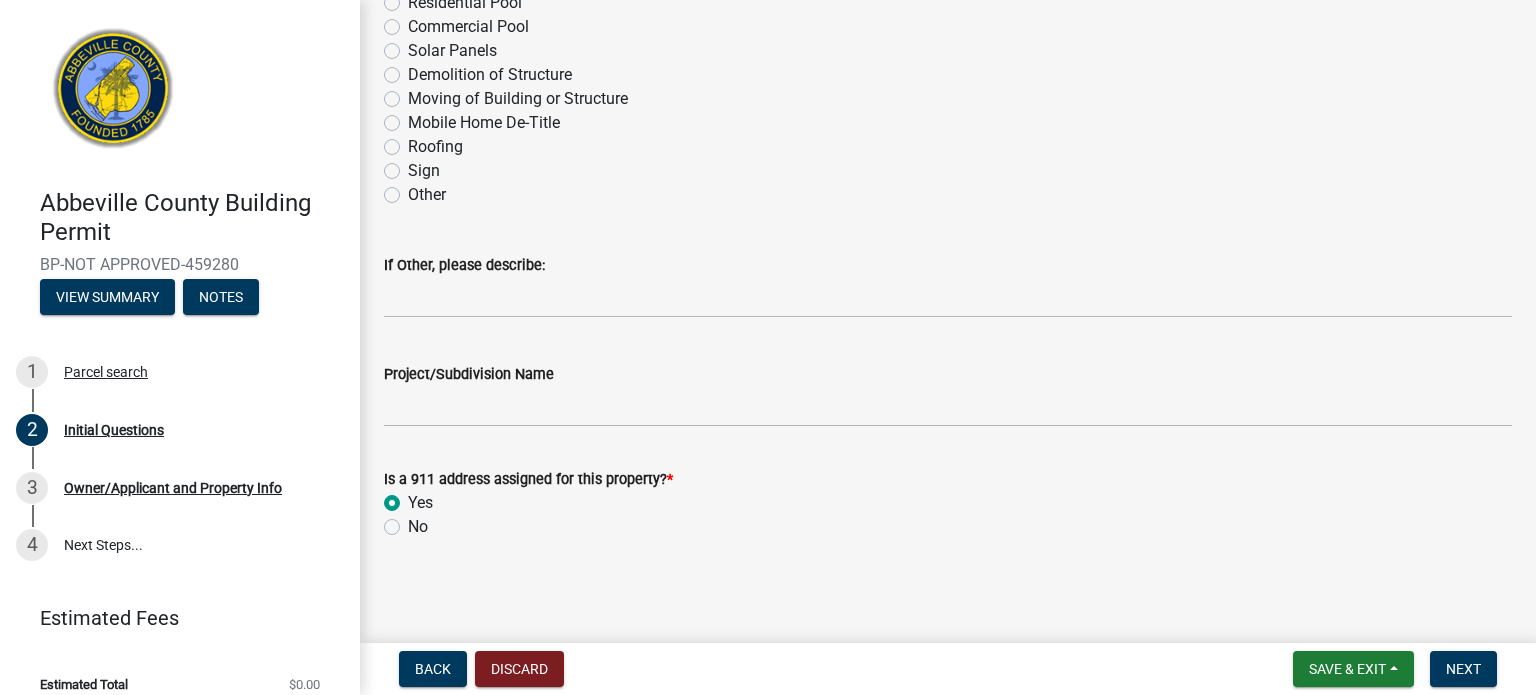radio on "true" 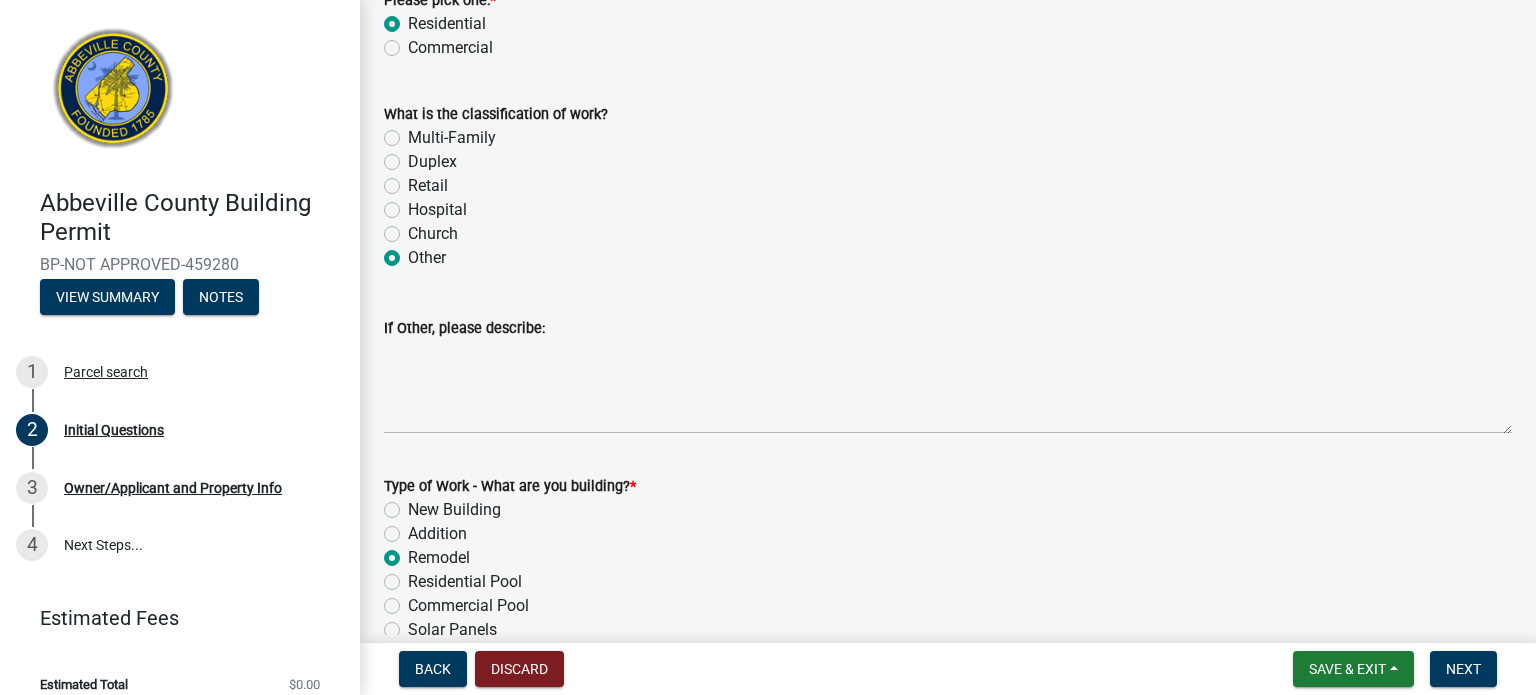 scroll, scrollTop: 492, scrollLeft: 0, axis: vertical 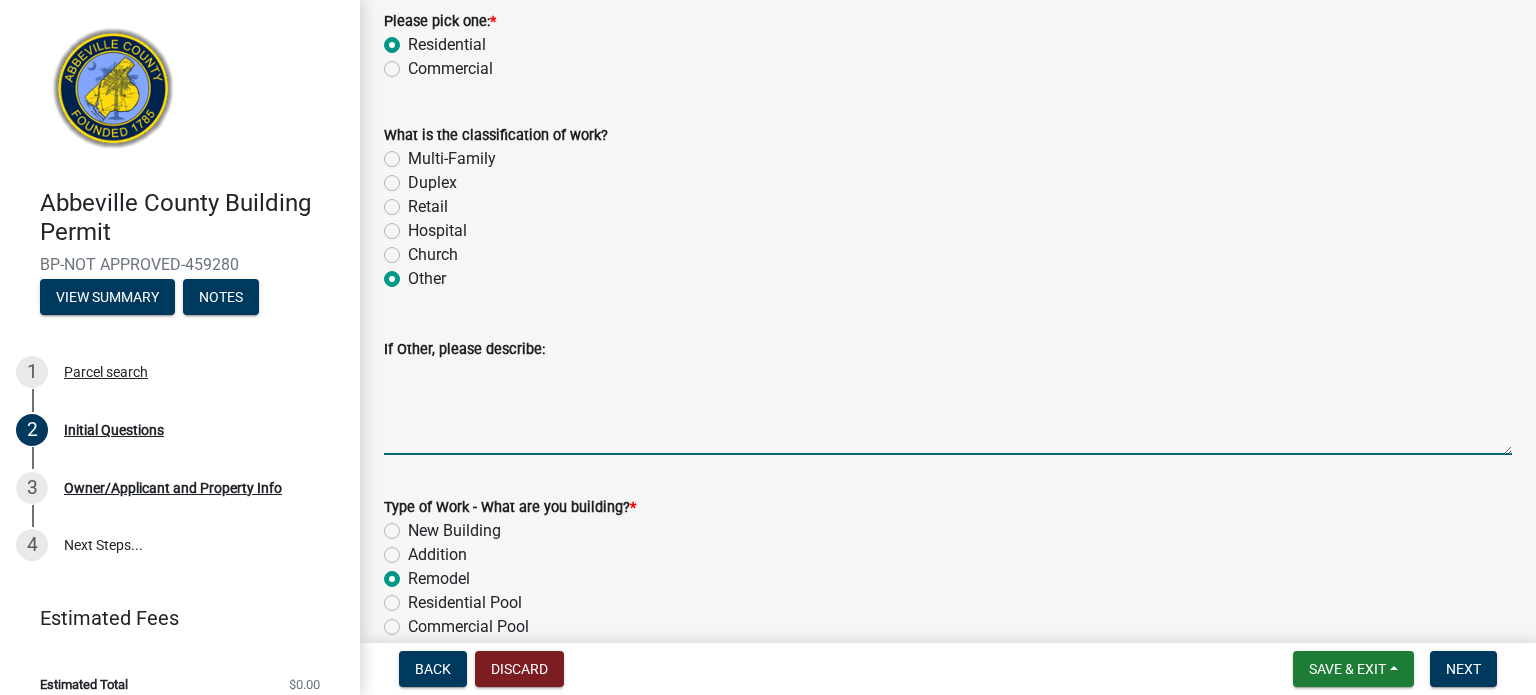 click on "If Other, please describe:" at bounding box center (948, 408) 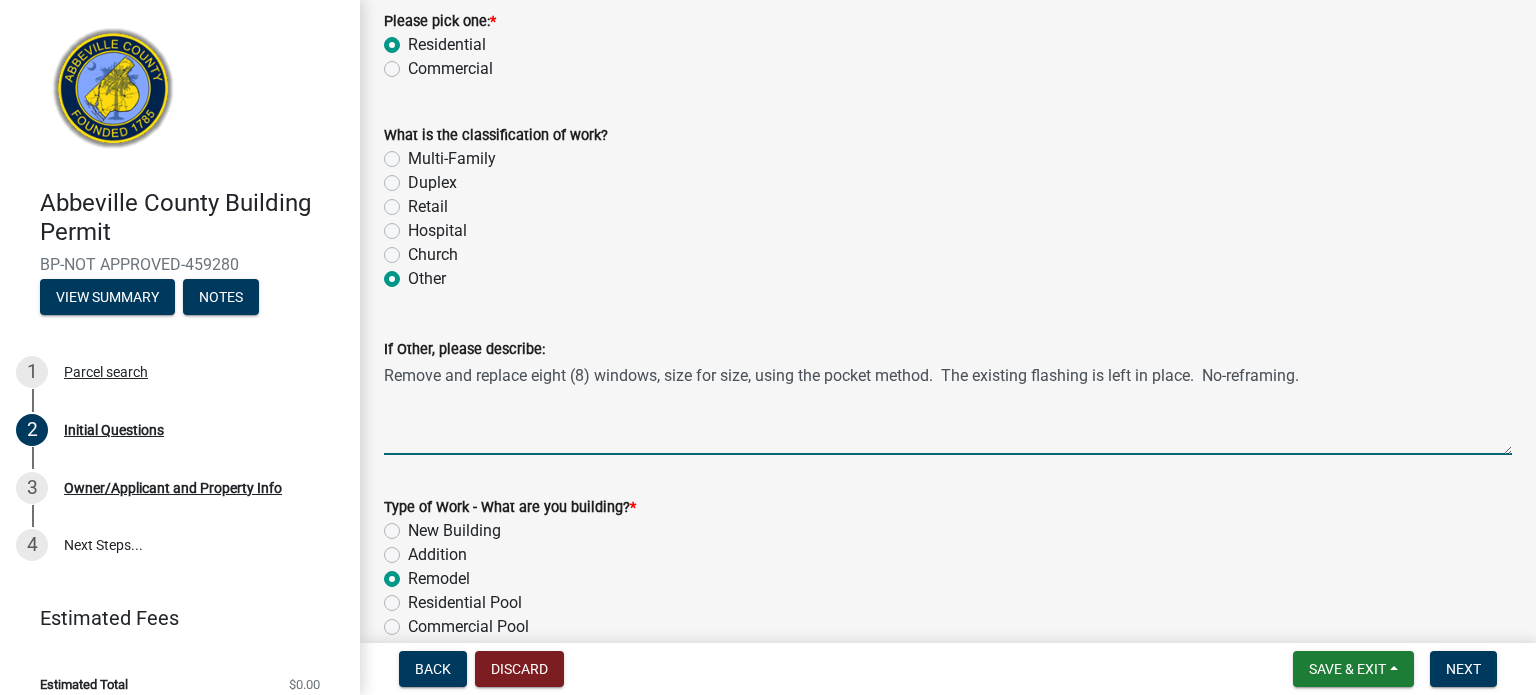 click on "Remove and replace eight (8) windows, size for size, using the pocket method.  The existing flashing is left in place.  No-reframing." at bounding box center (948, 408) 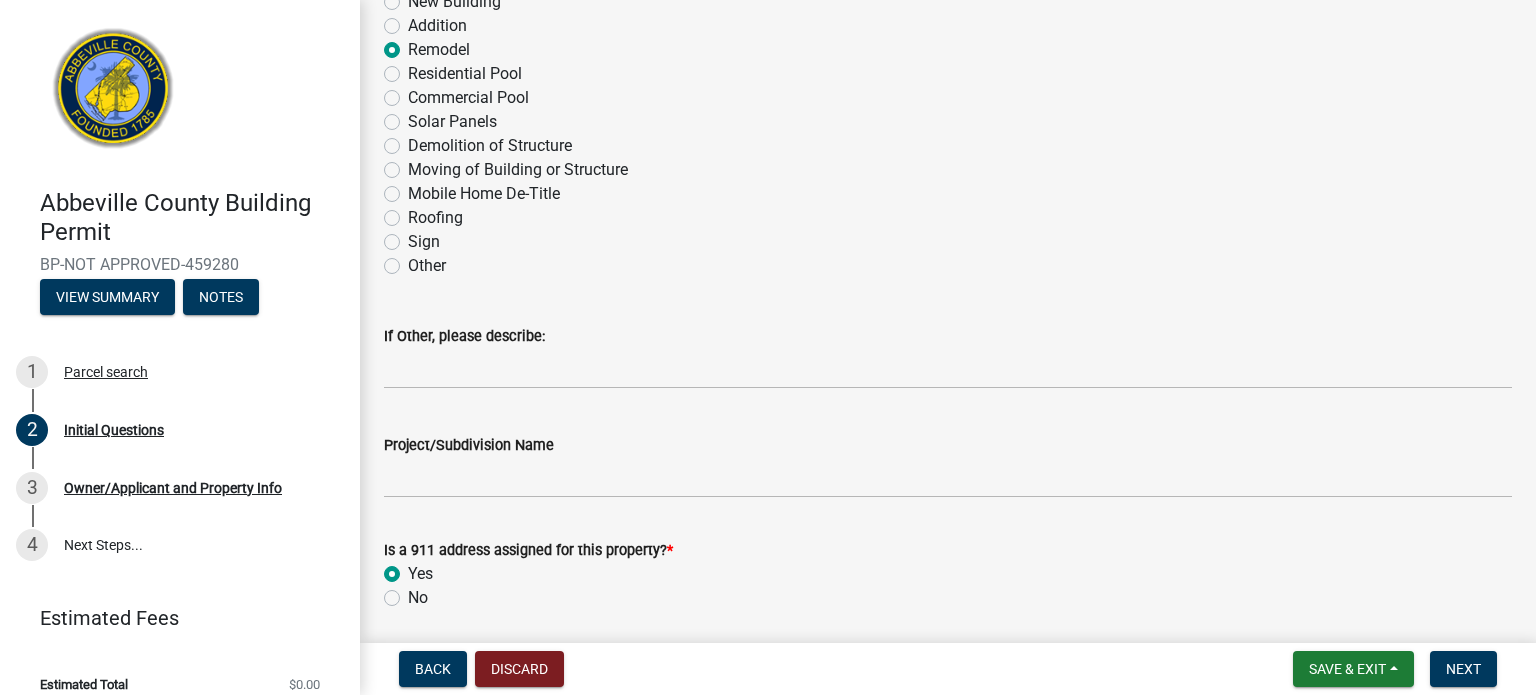 scroll, scrollTop: 1092, scrollLeft: 0, axis: vertical 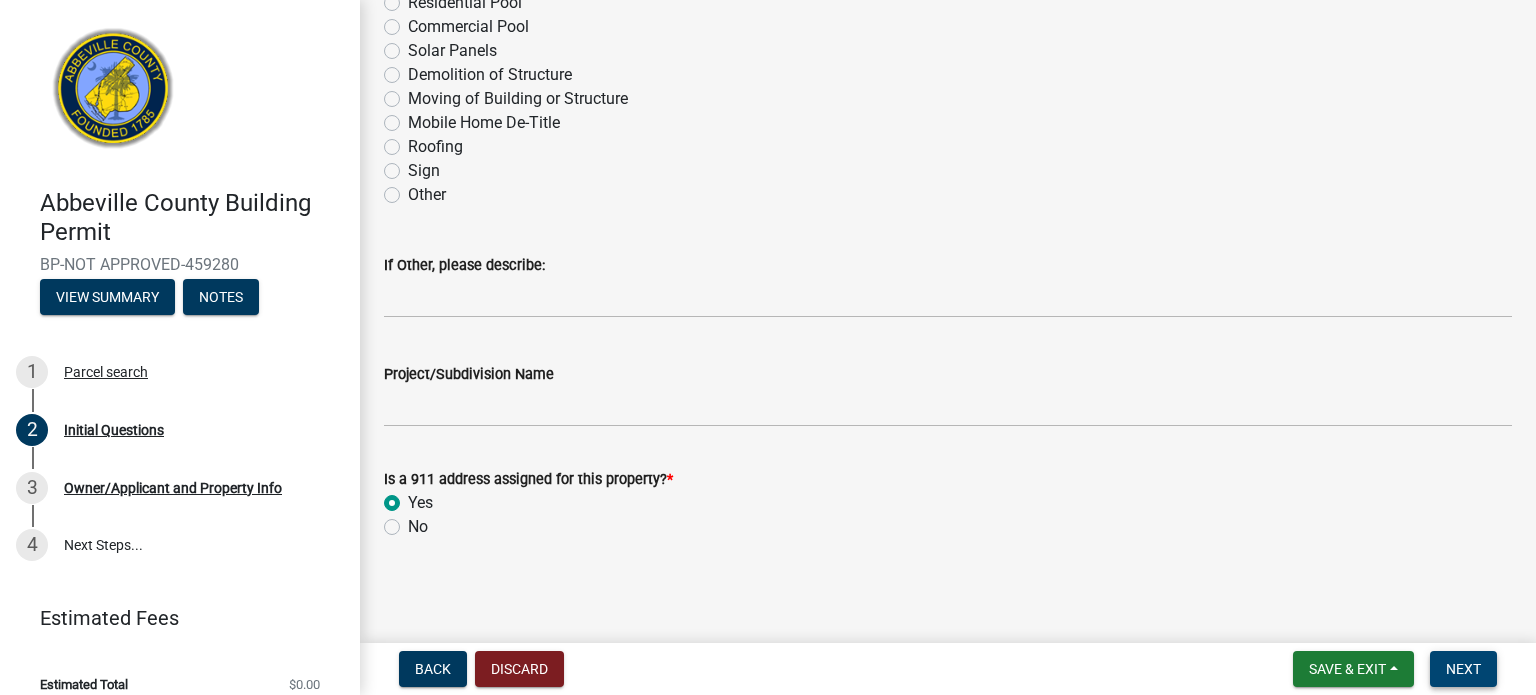 type on "Remove and replace seventeen (17) windows, size for size, using the pocket method.  The existing flashing is left in place.  No-reframing." 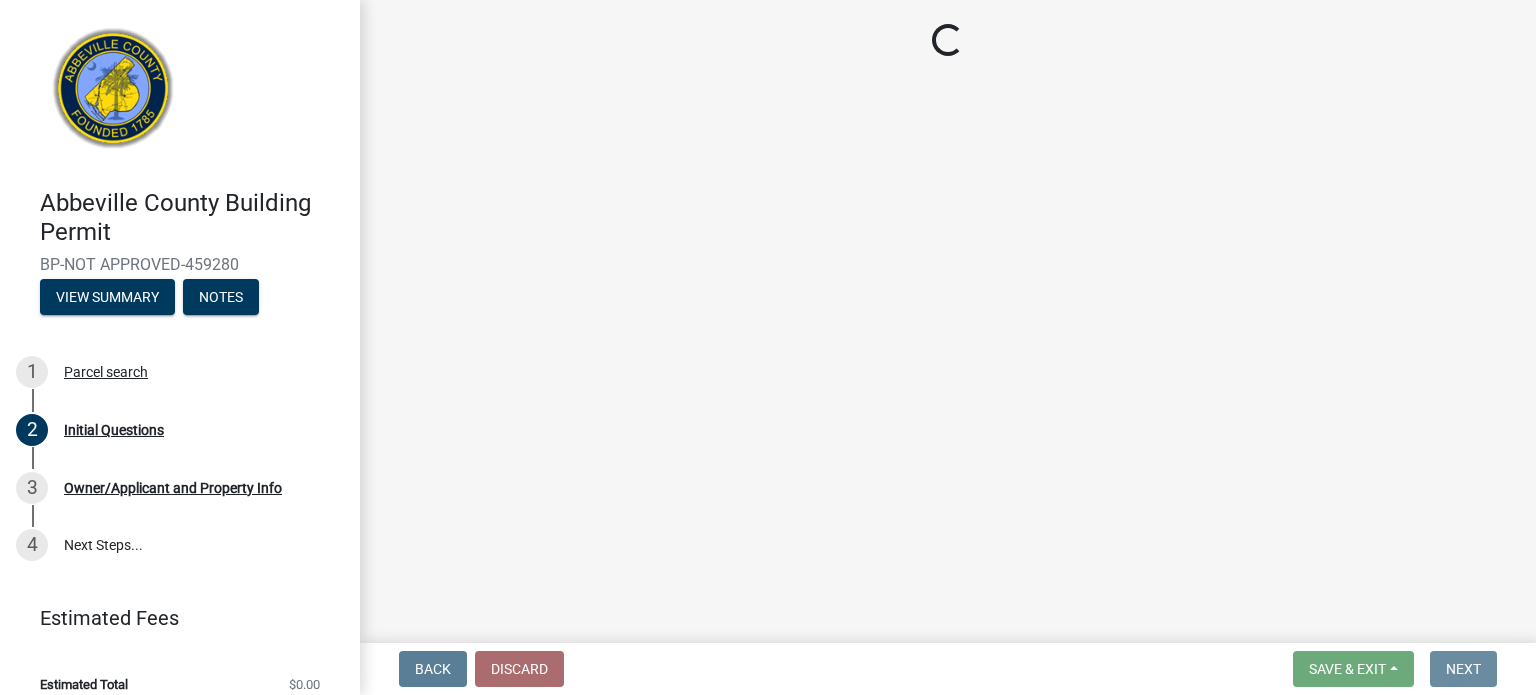 scroll, scrollTop: 0, scrollLeft: 0, axis: both 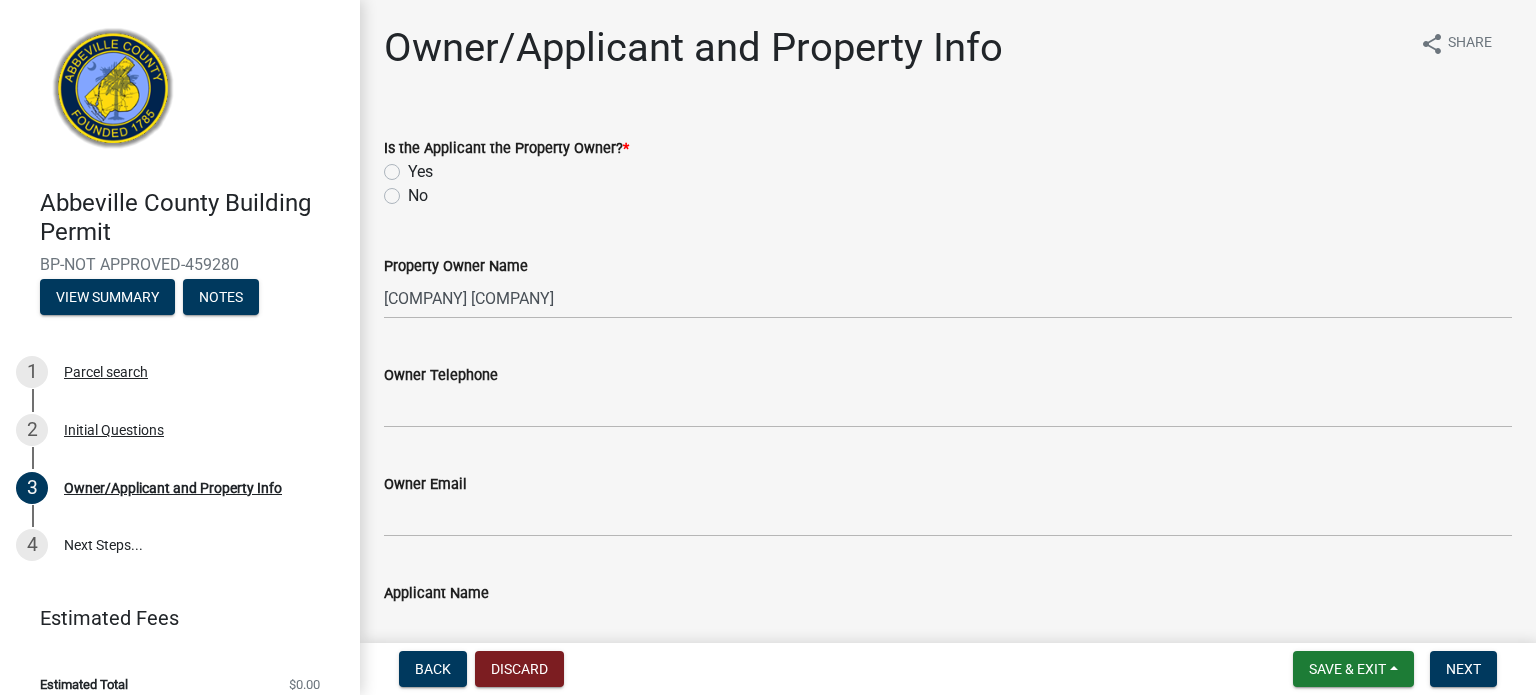 click on "No" 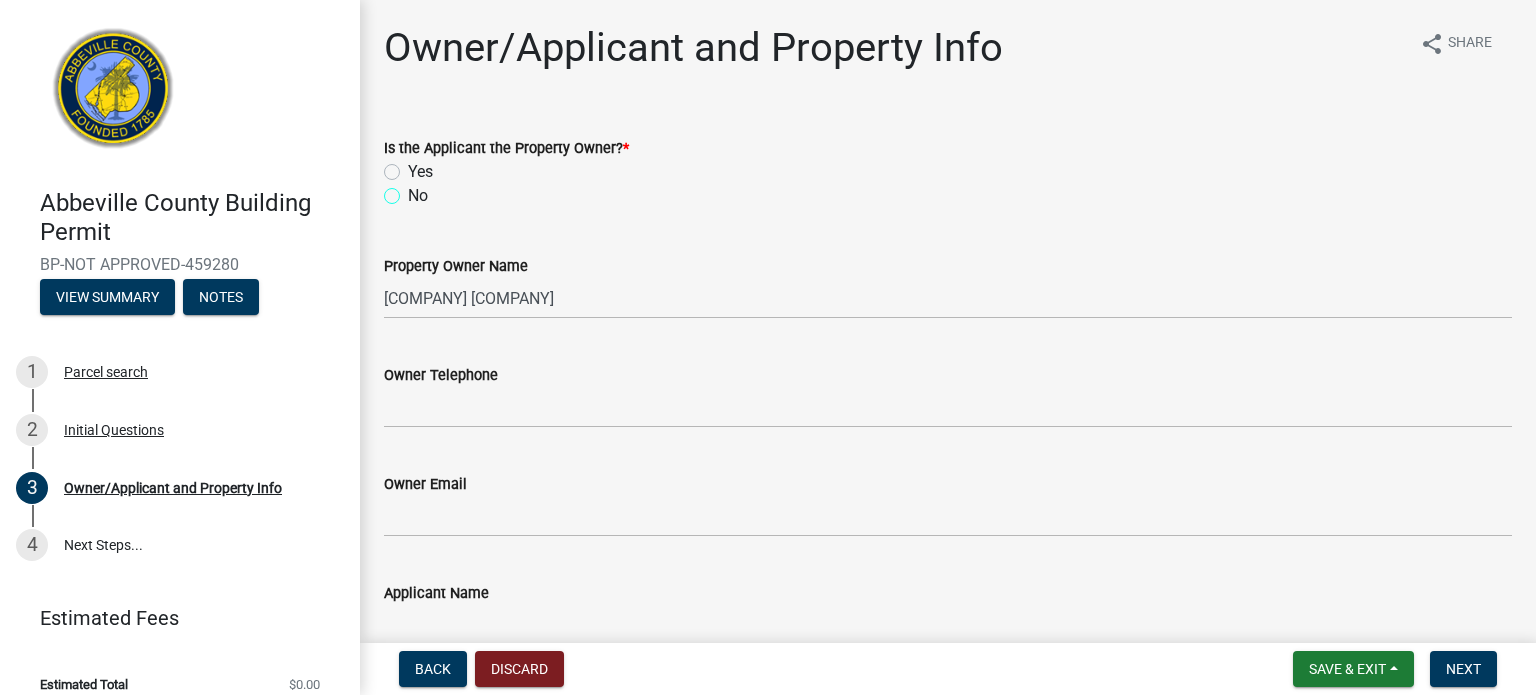 click on "No" at bounding box center [414, 190] 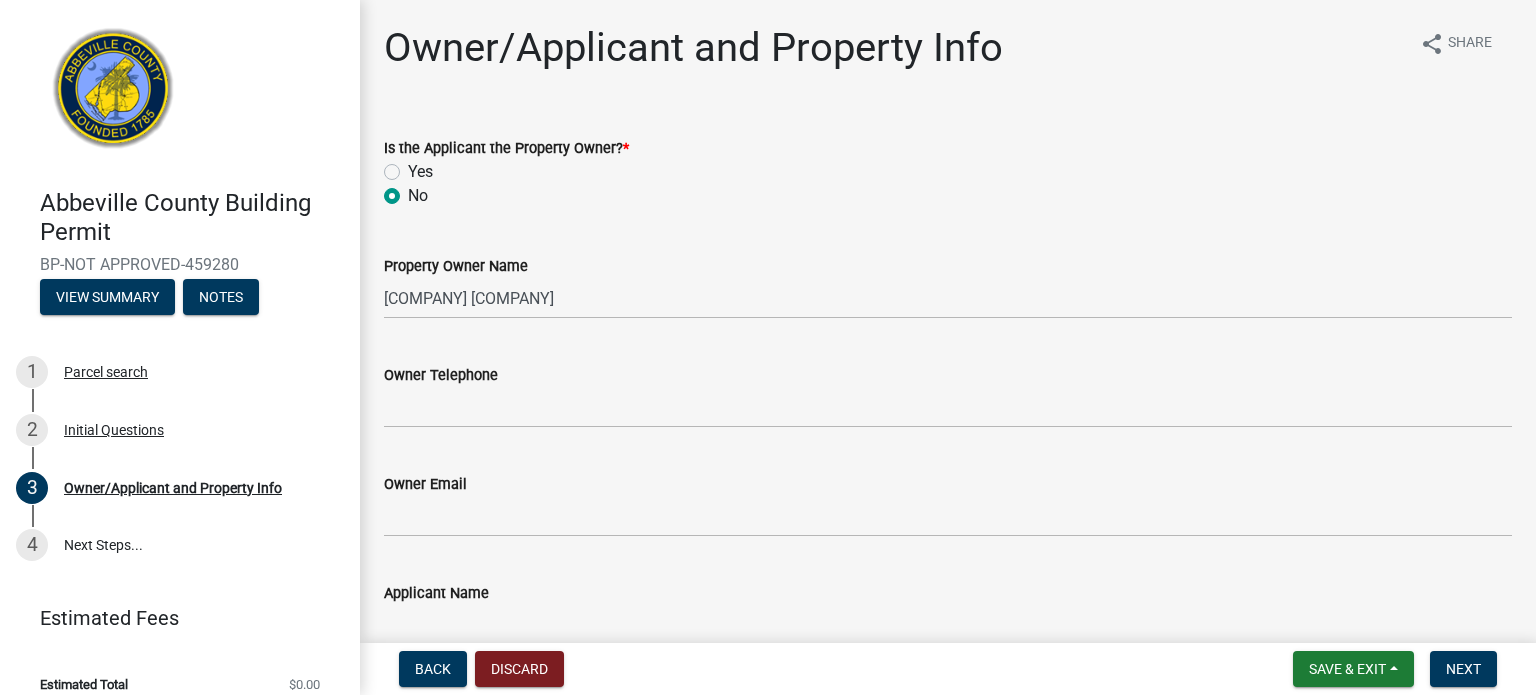 radio on "true" 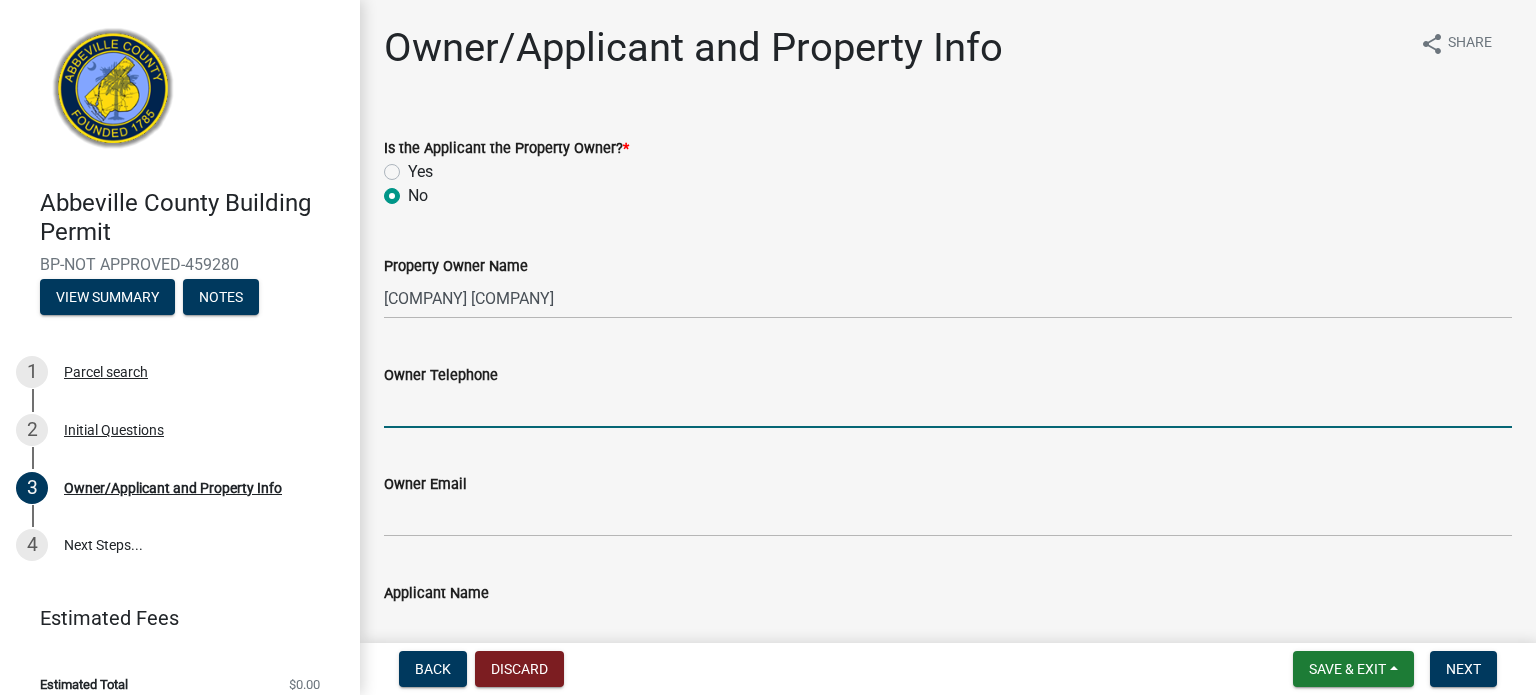 click on "Owner Telephone" at bounding box center (948, 407) 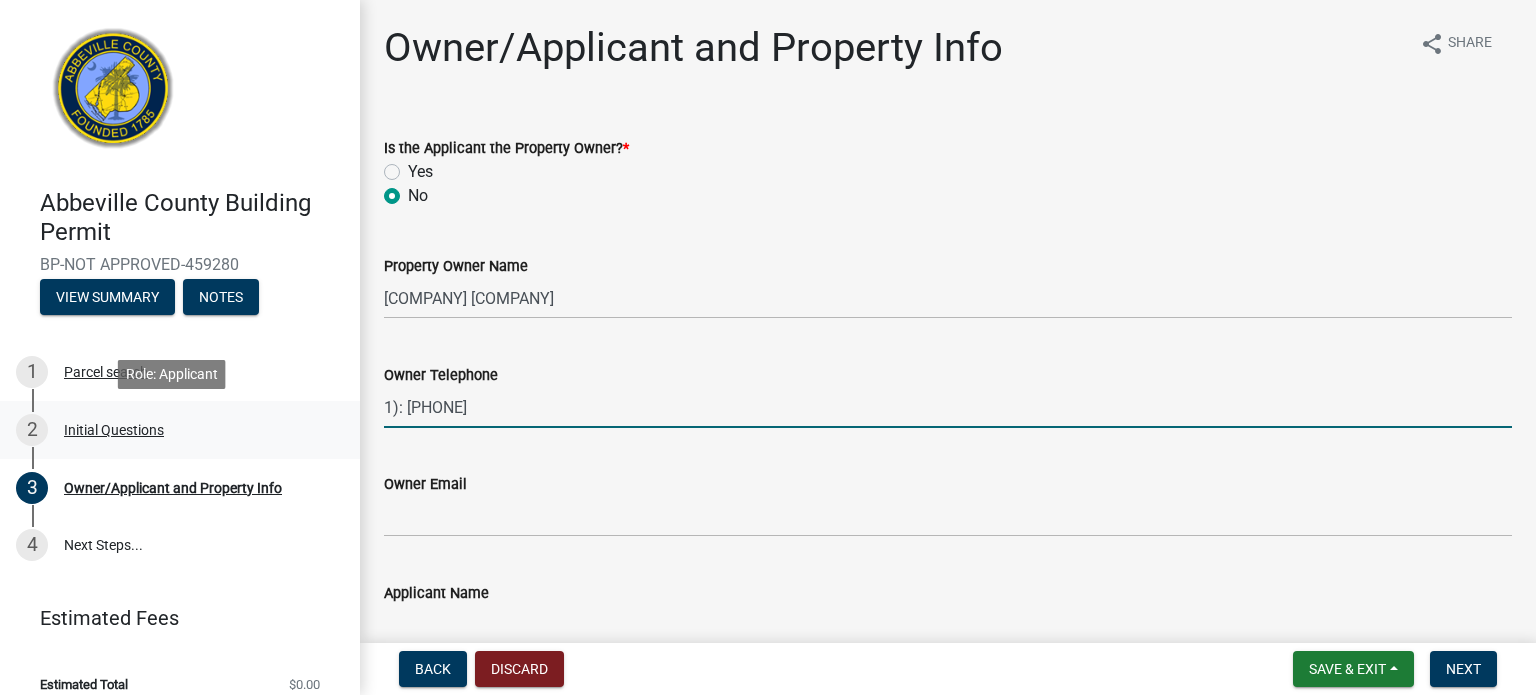 drag, startPoint x: 406, startPoint y: 410, endPoint x: 172, endPoint y: 411, distance: 234.00214 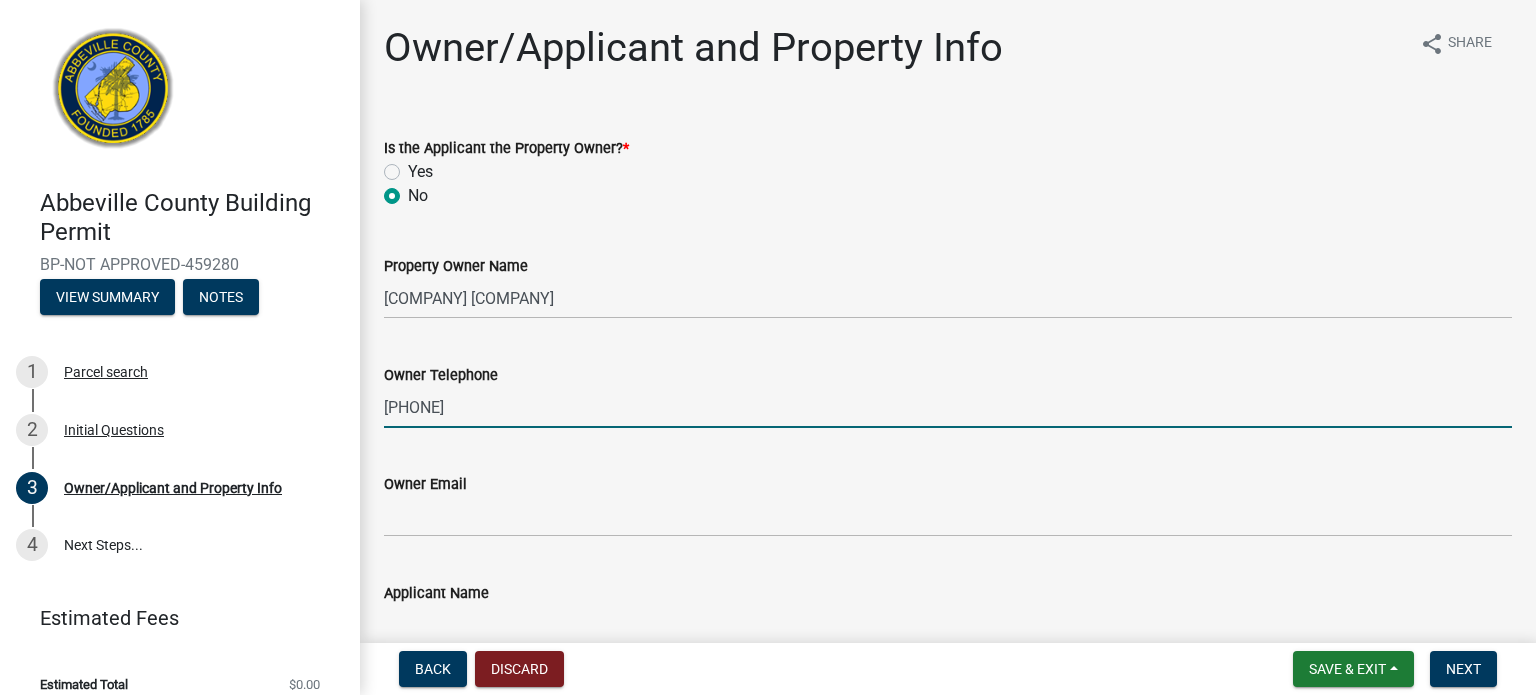 type on "[PHONE]" 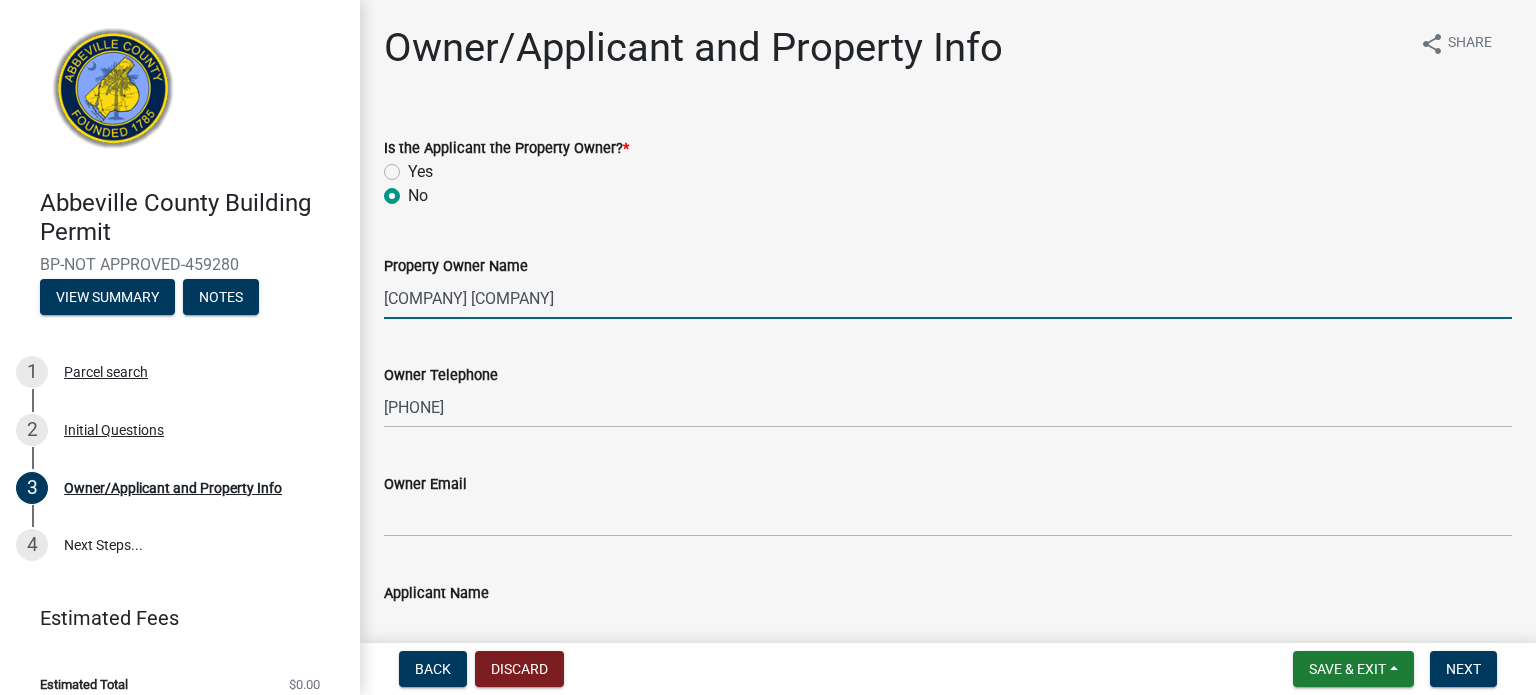 drag, startPoint x: 781, startPoint y: 291, endPoint x: 555, endPoint y: 299, distance: 226.14156 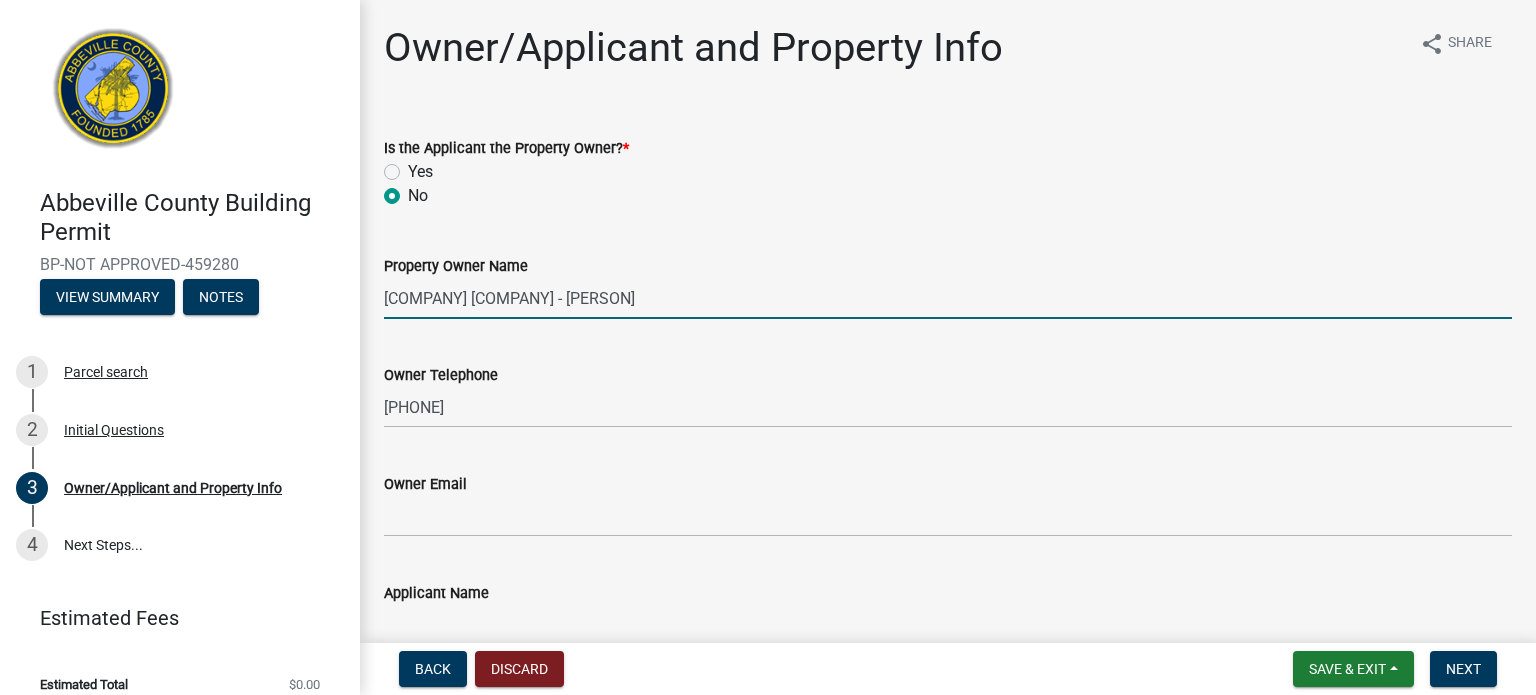 scroll, scrollTop: 200, scrollLeft: 0, axis: vertical 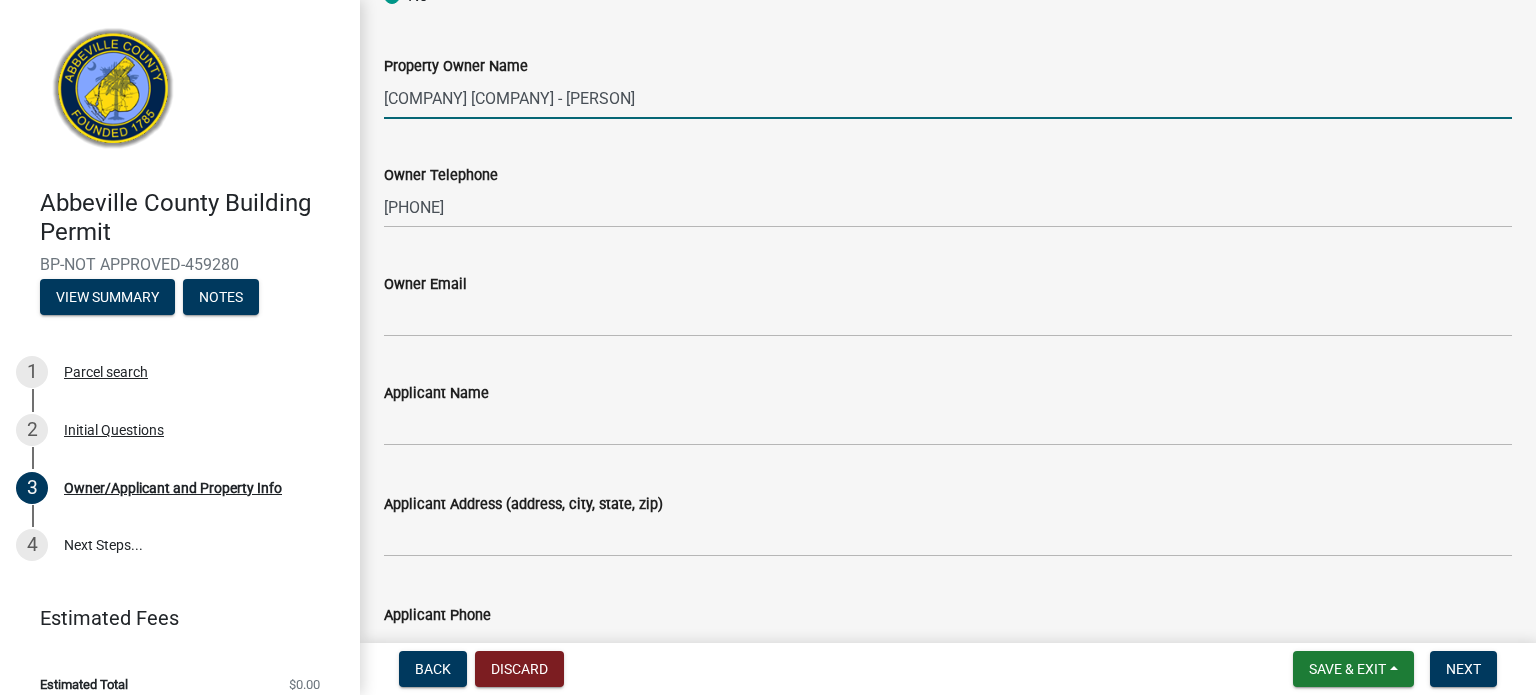 type on "[COMPANY] [COMPANY] - [PERSON]" 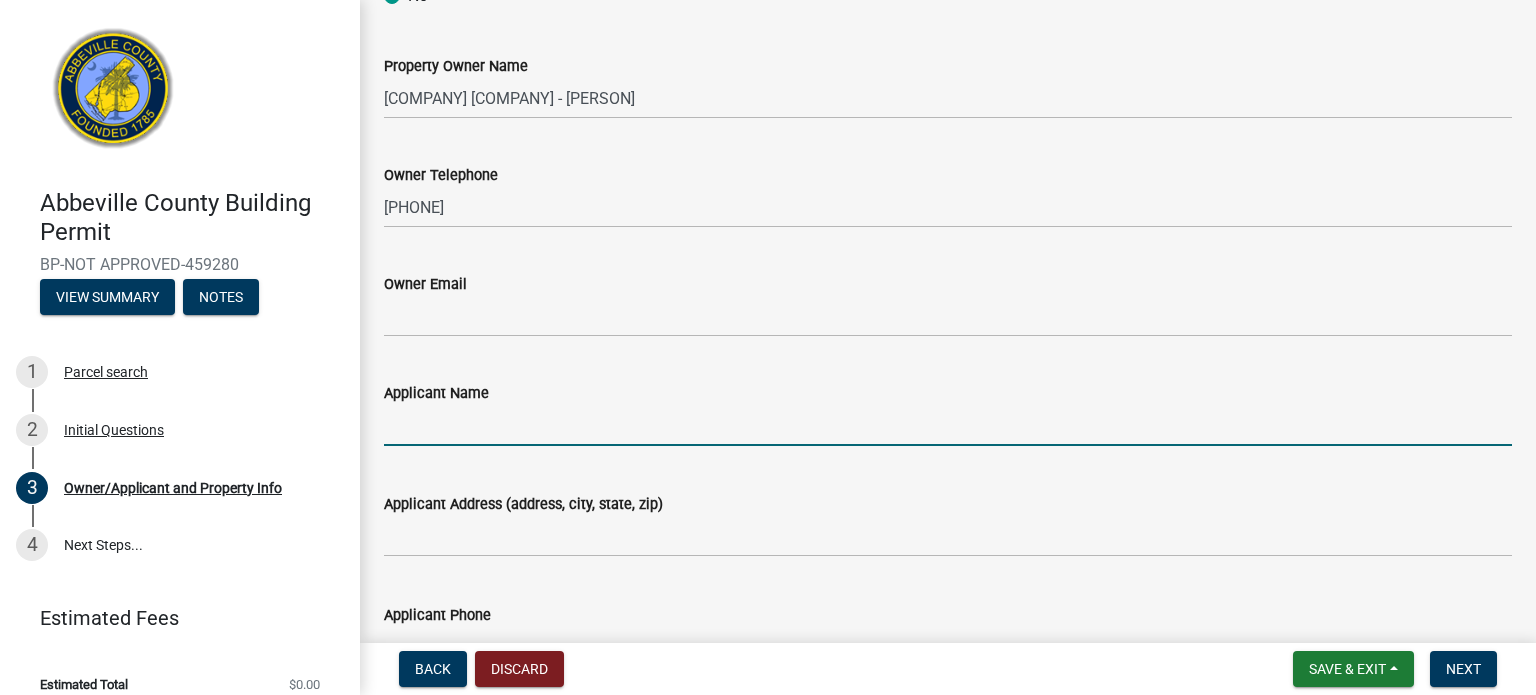 click on "Applicant Name" at bounding box center [948, 425] 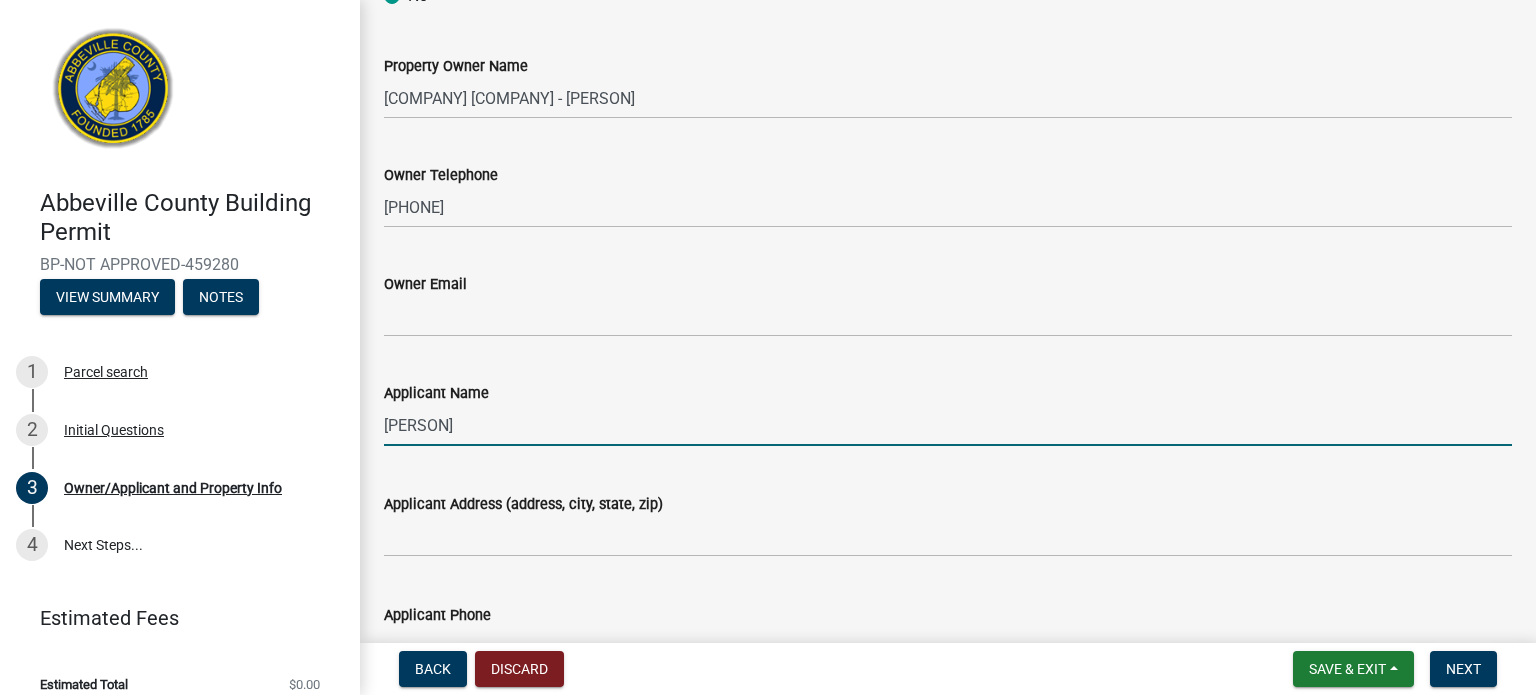 type on "[PERSON]" 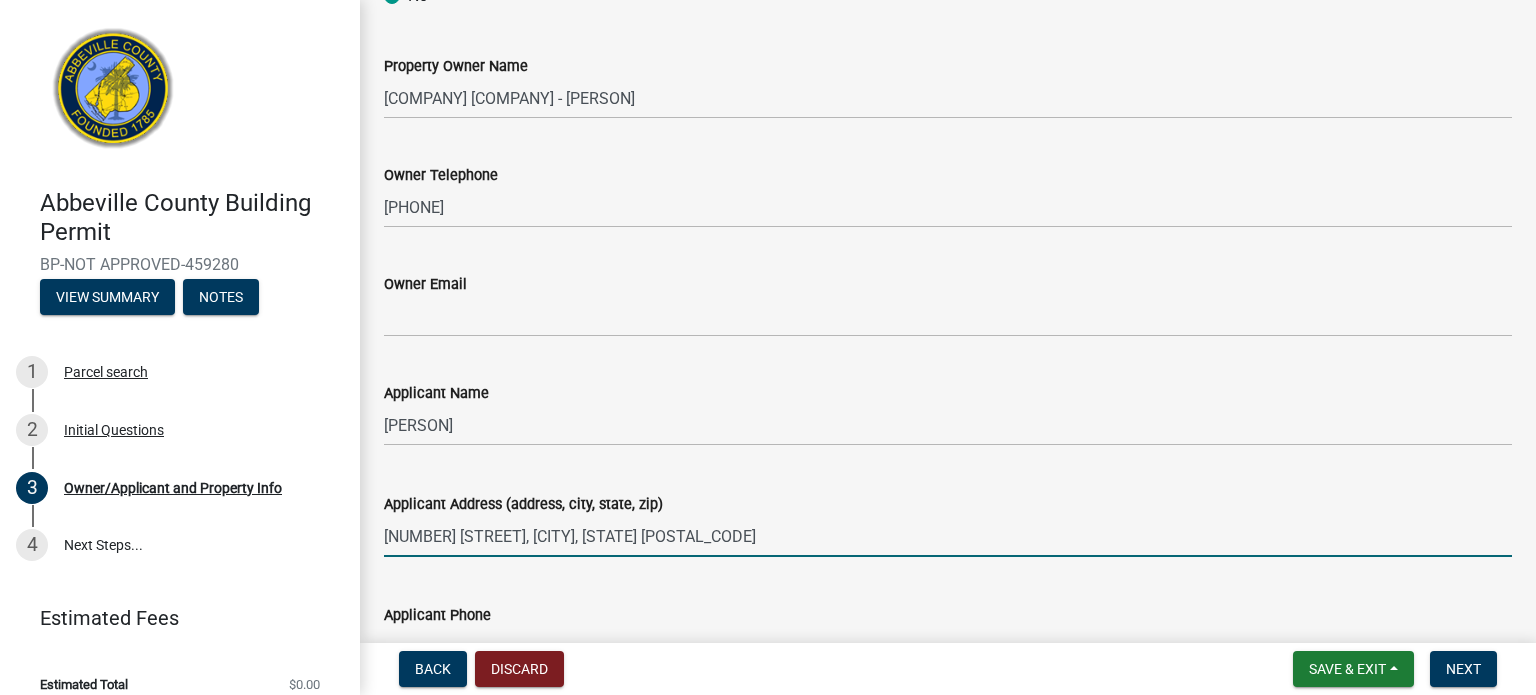 type on "[NUMBER] [STREET], [CITY], [STATE] [POSTAL_CODE]" 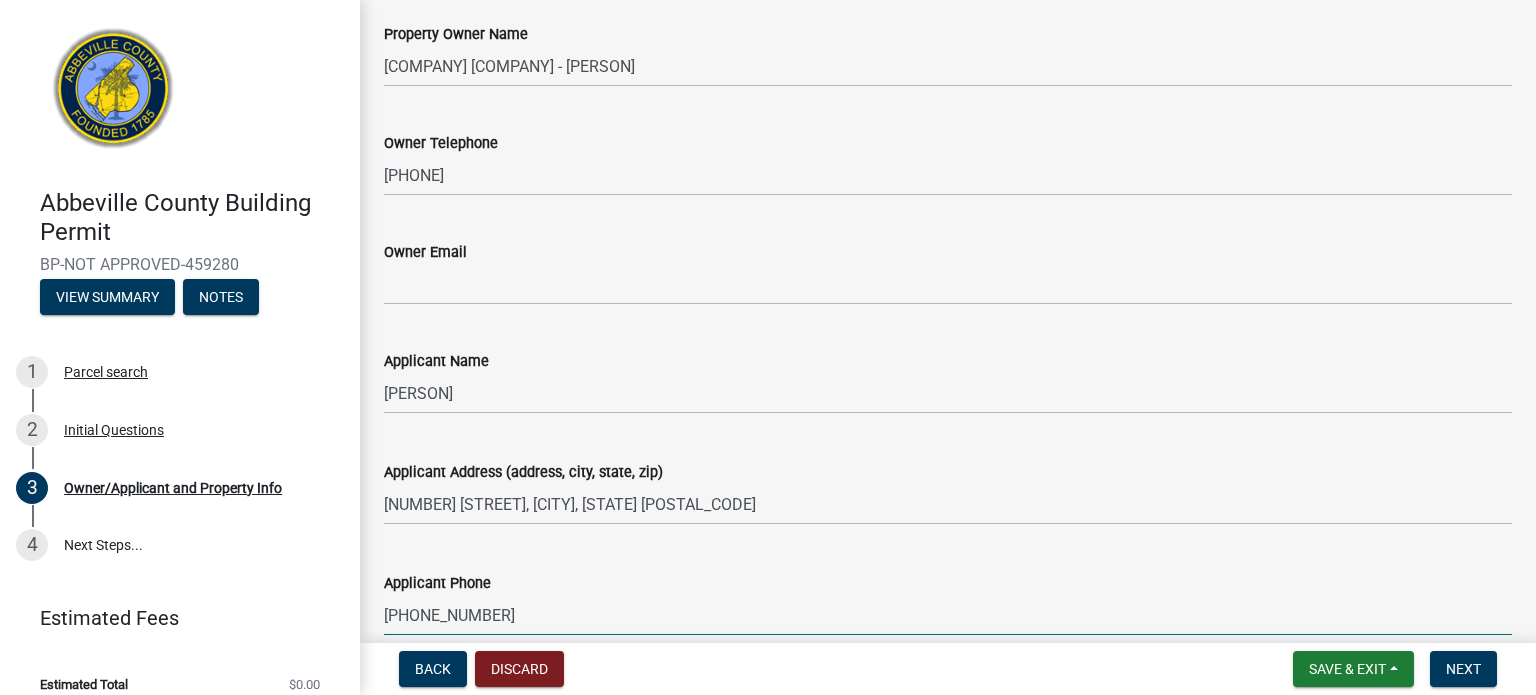 type on "[PHONE_NUMBER]" 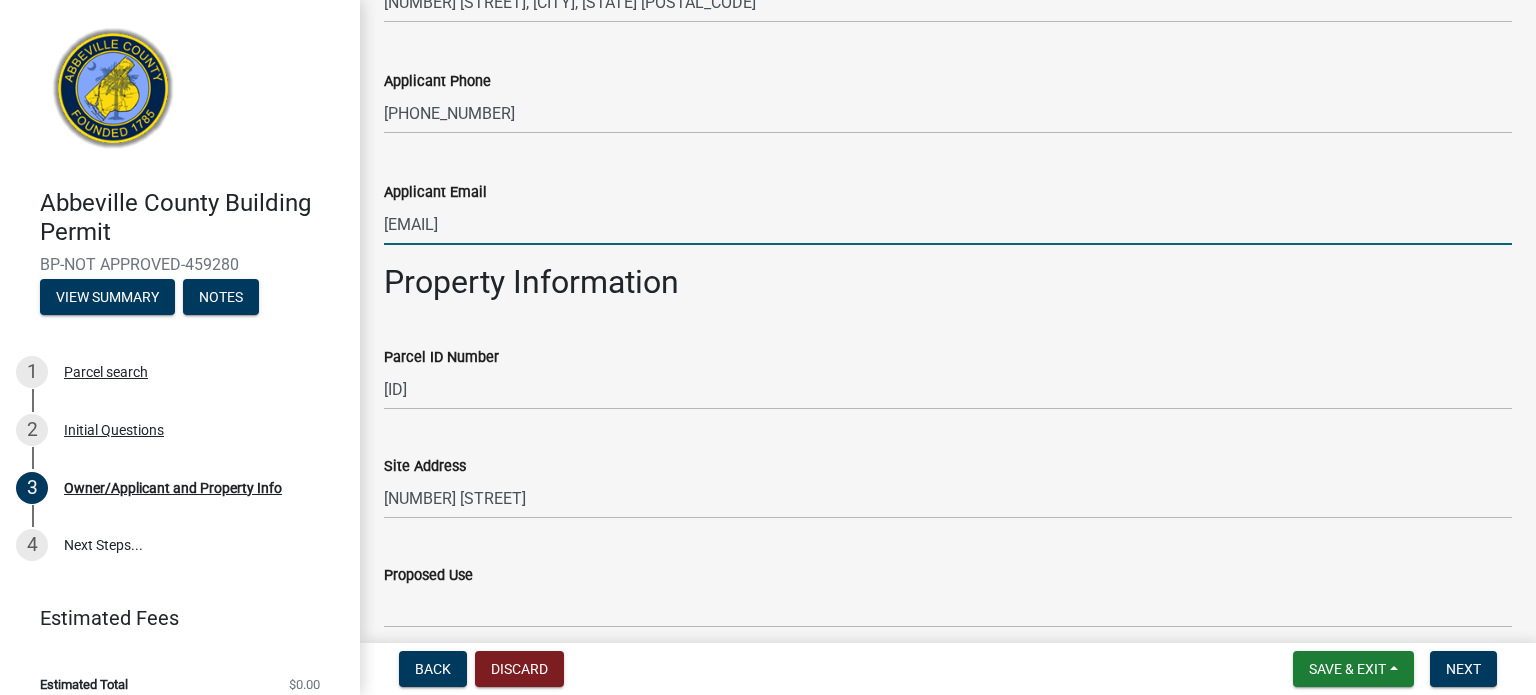 scroll, scrollTop: 935, scrollLeft: 0, axis: vertical 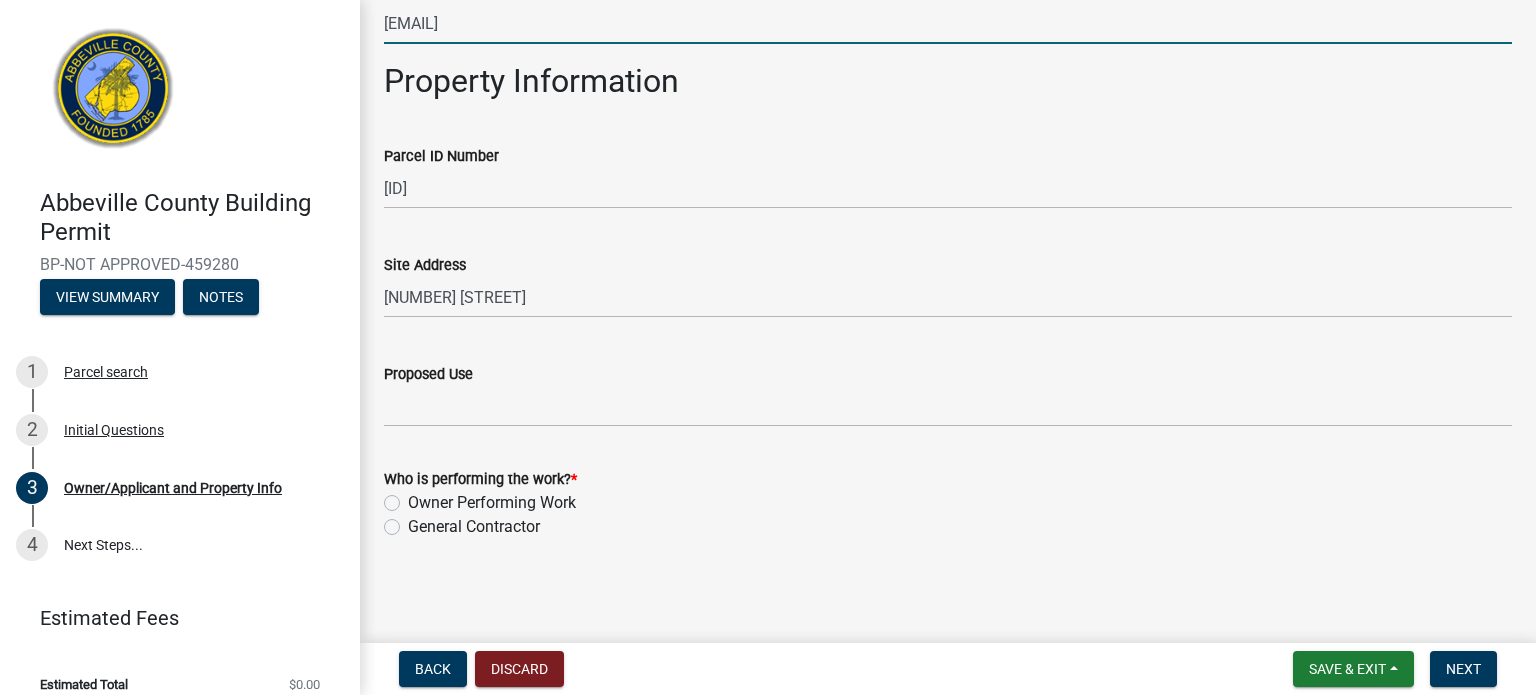 type on "[EMAIL]" 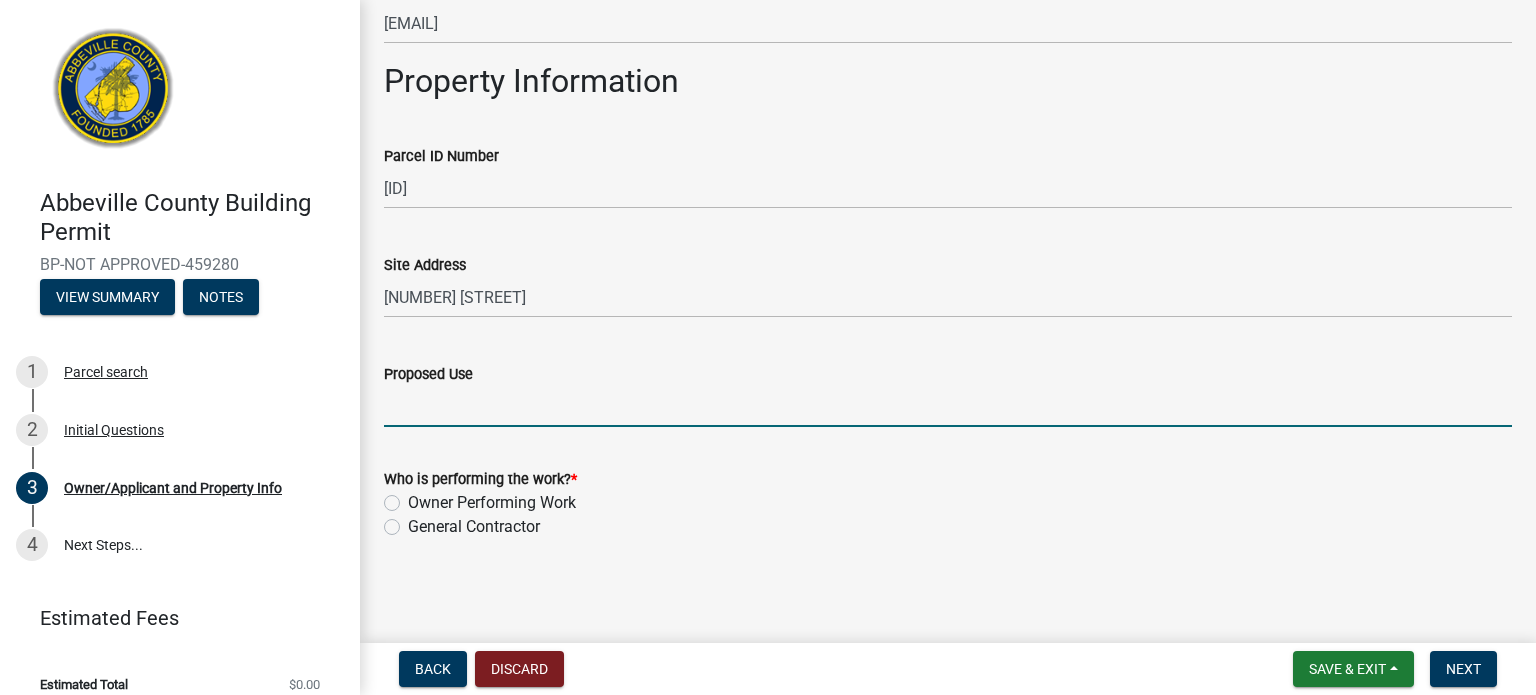 click on "Proposed Use" at bounding box center (948, 406) 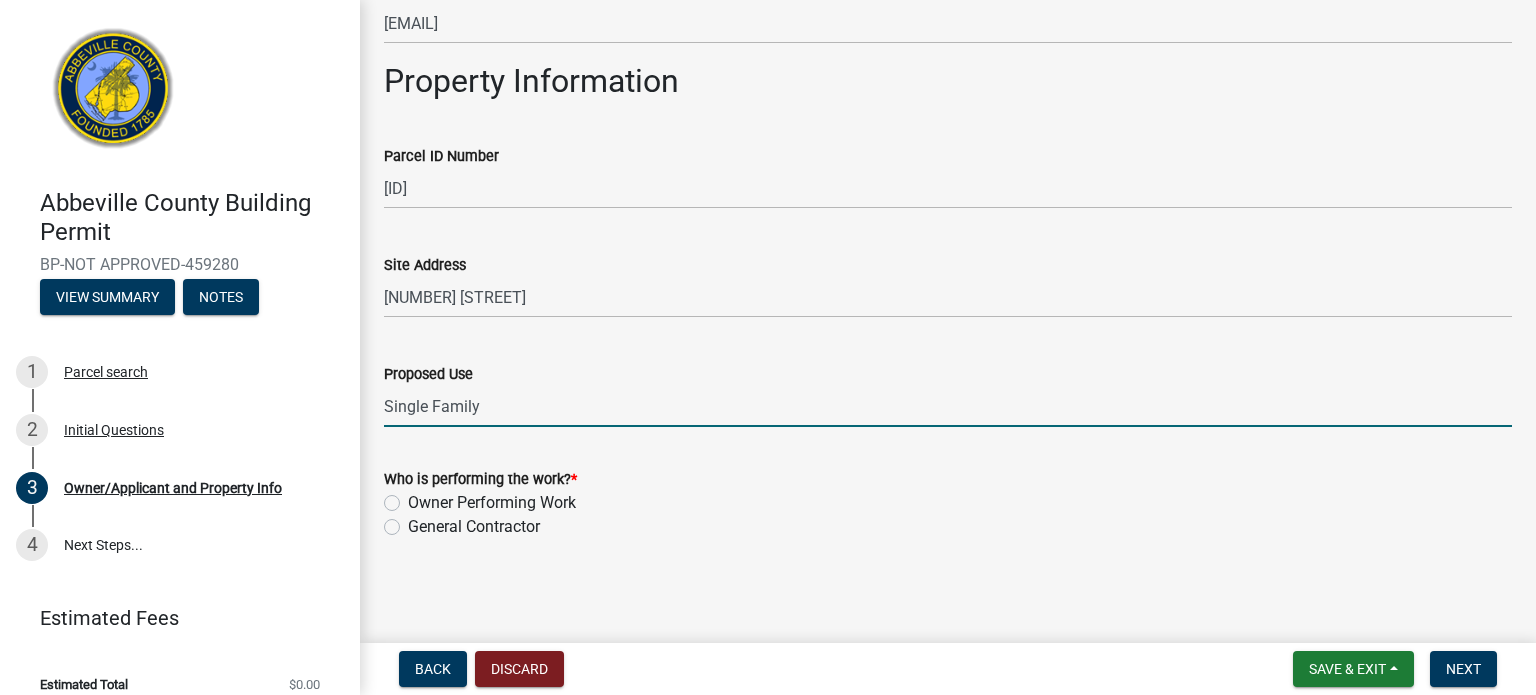 type on "Single Family" 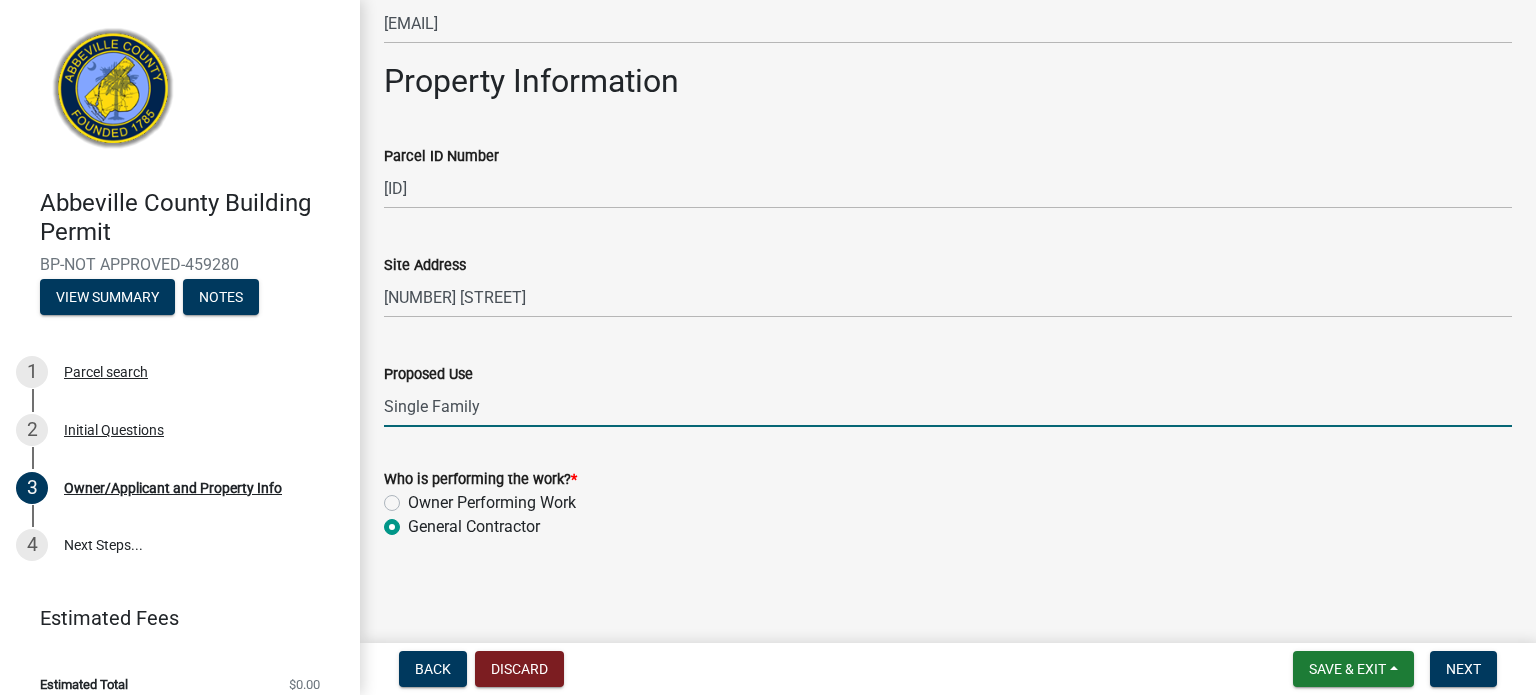 radio on "true" 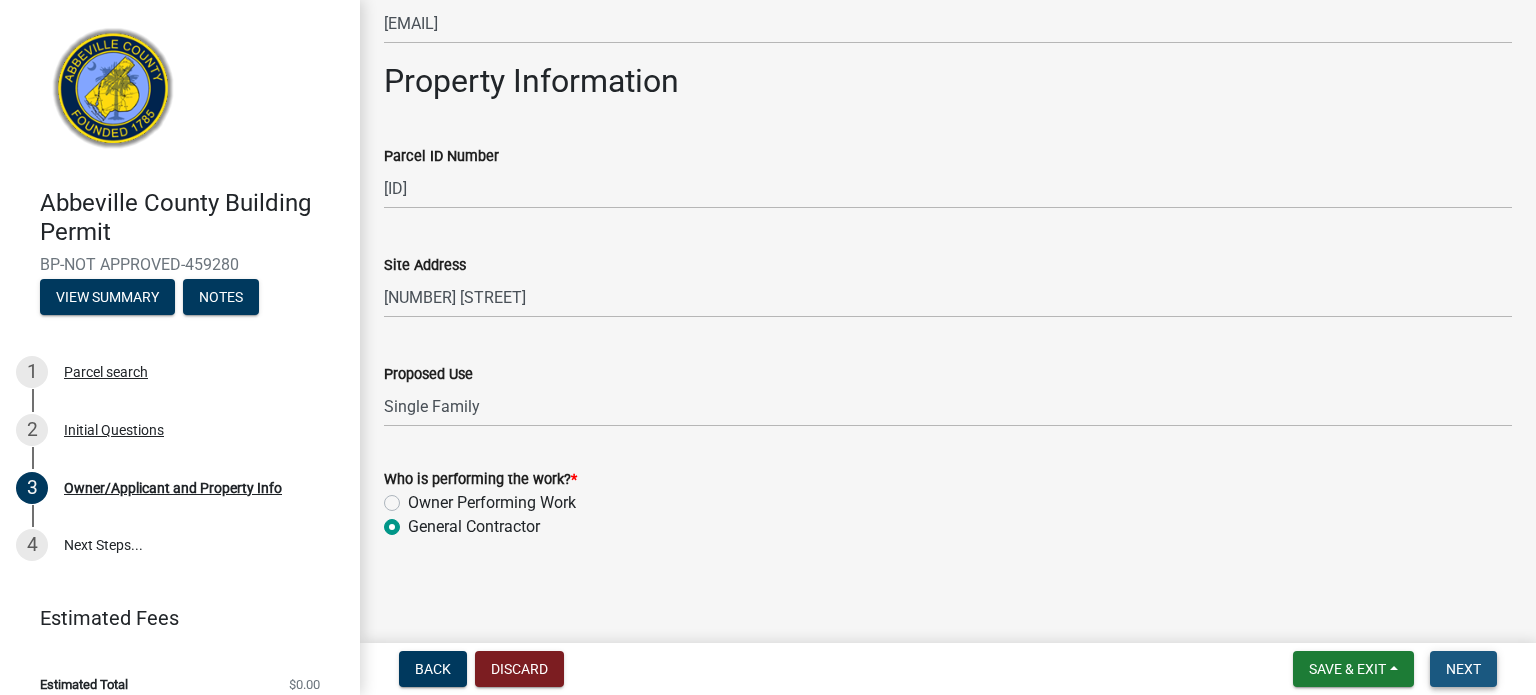 click on "Next" at bounding box center (1463, 669) 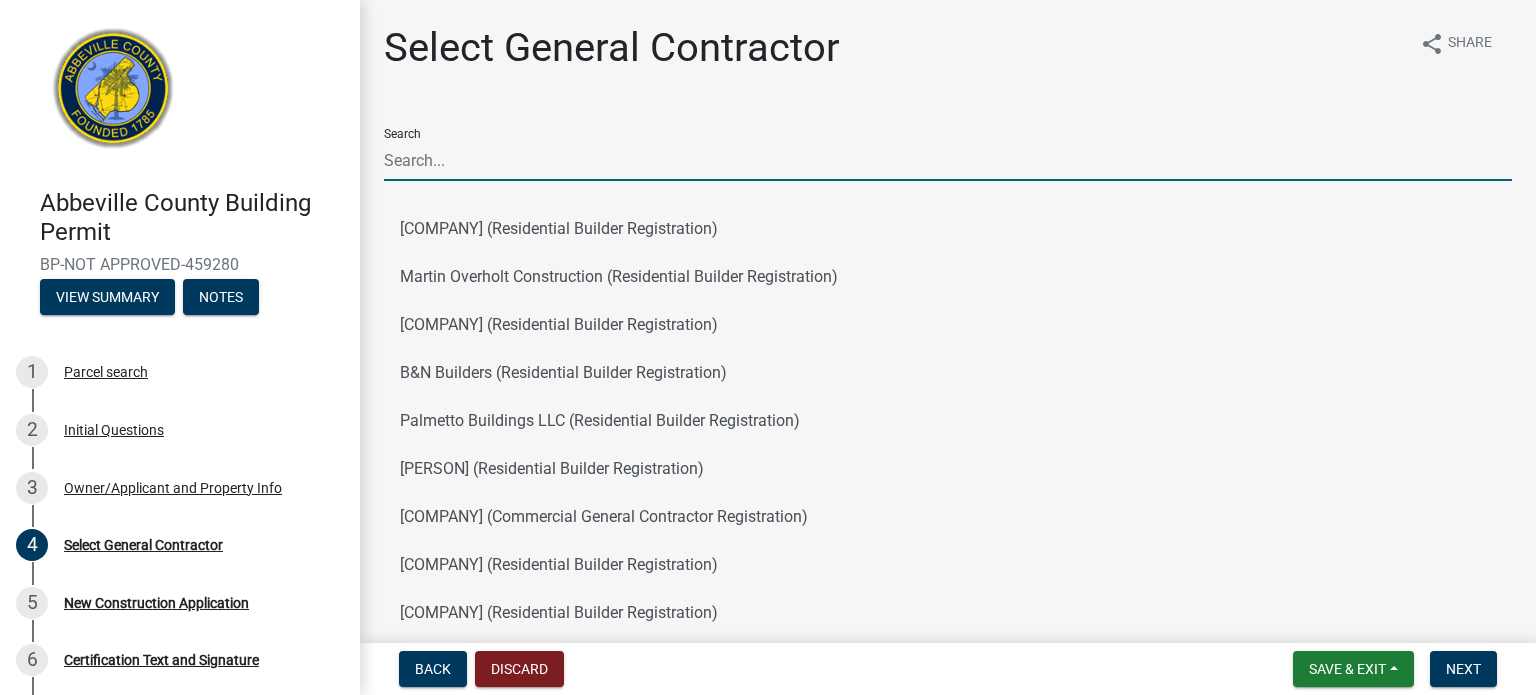 click on "Search" at bounding box center [948, 160] 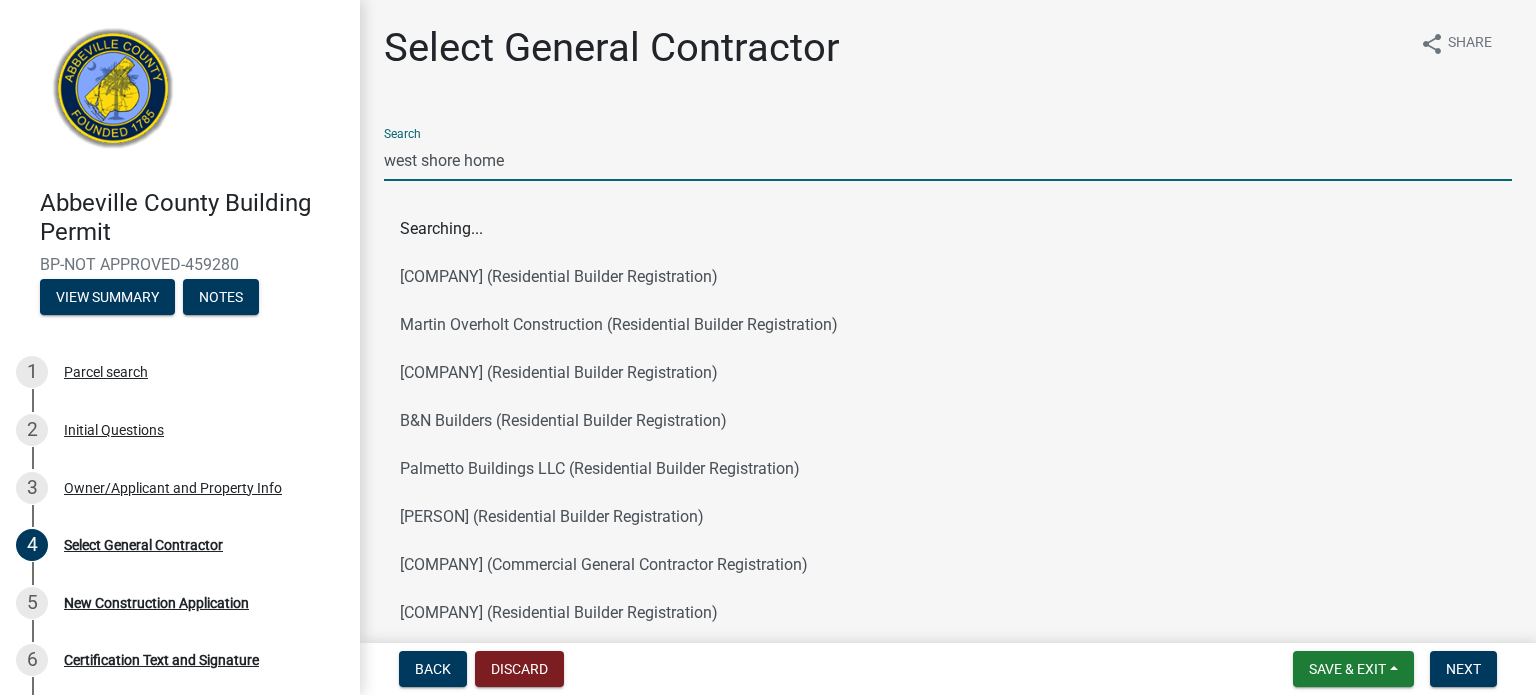 type on "west shore home" 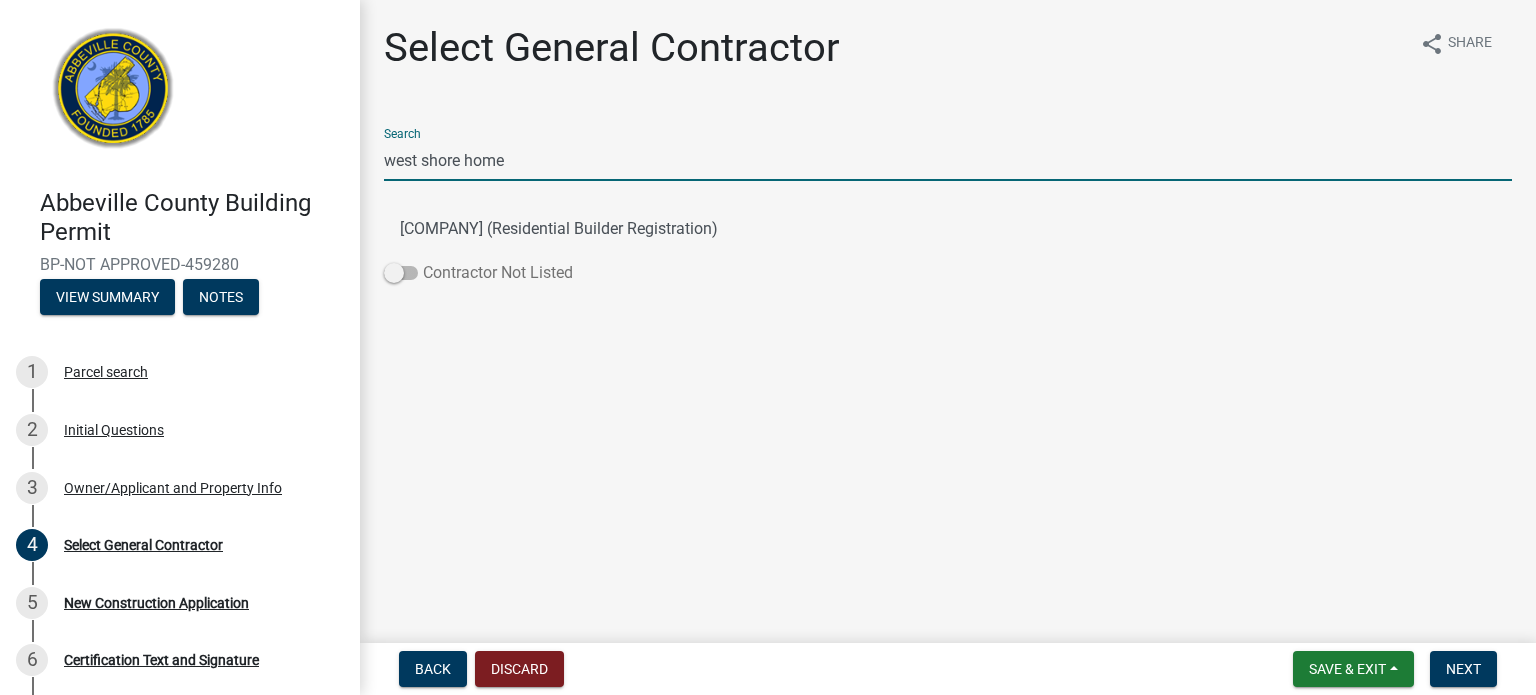 click 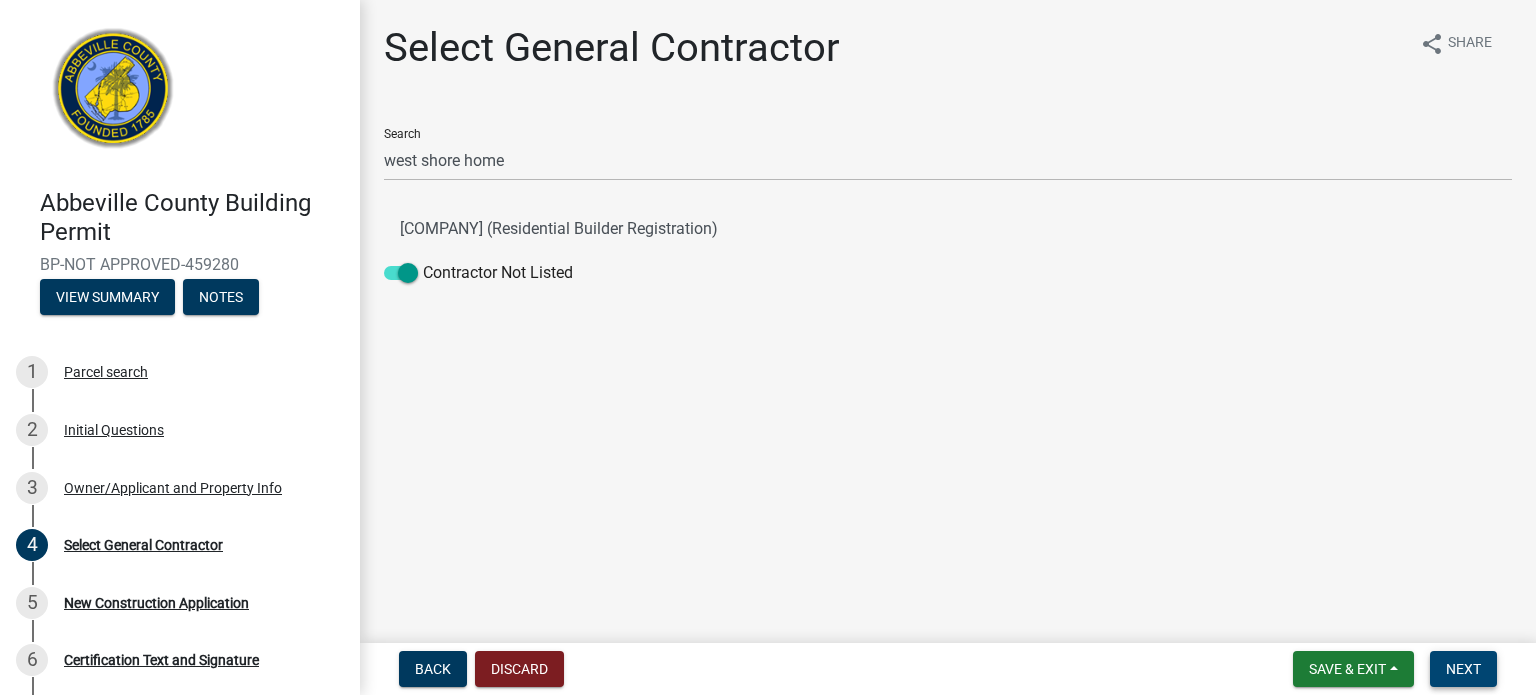 click on "Next" at bounding box center [1463, 669] 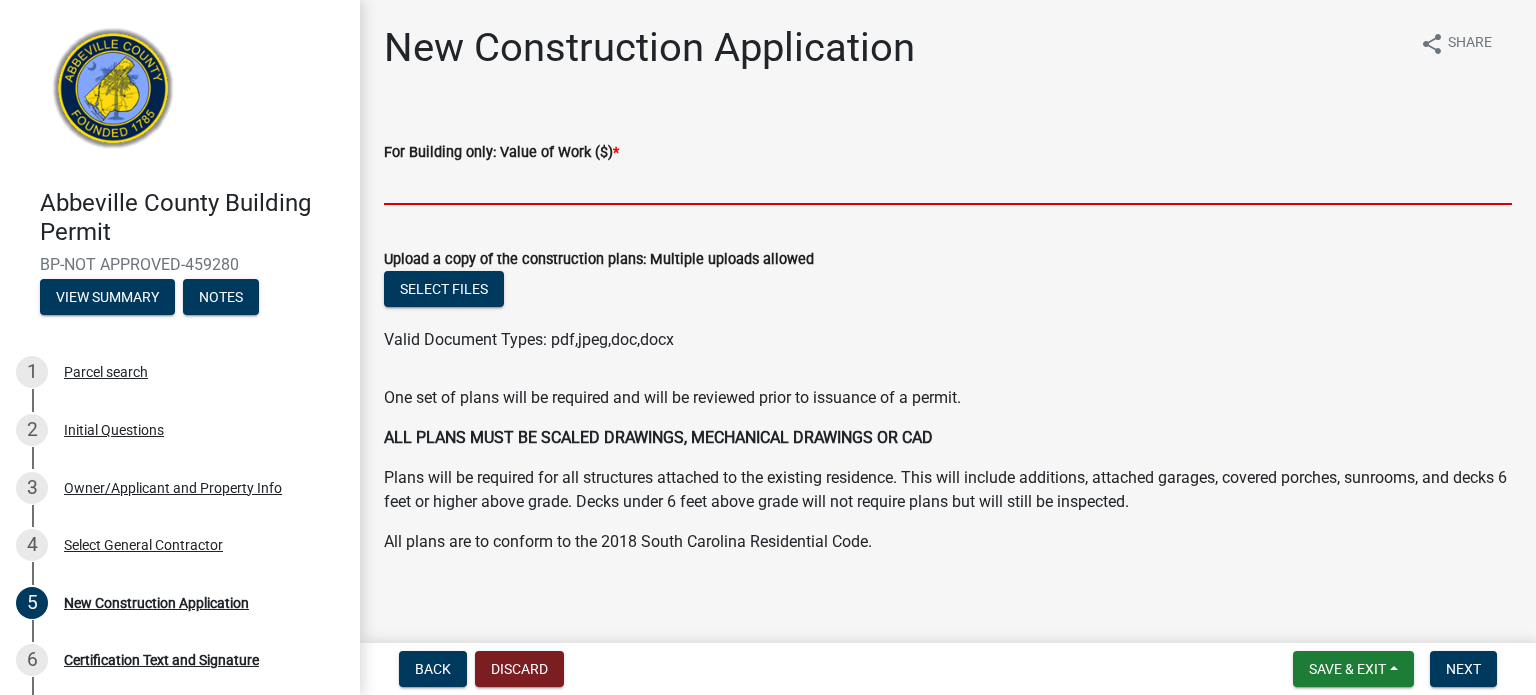 click 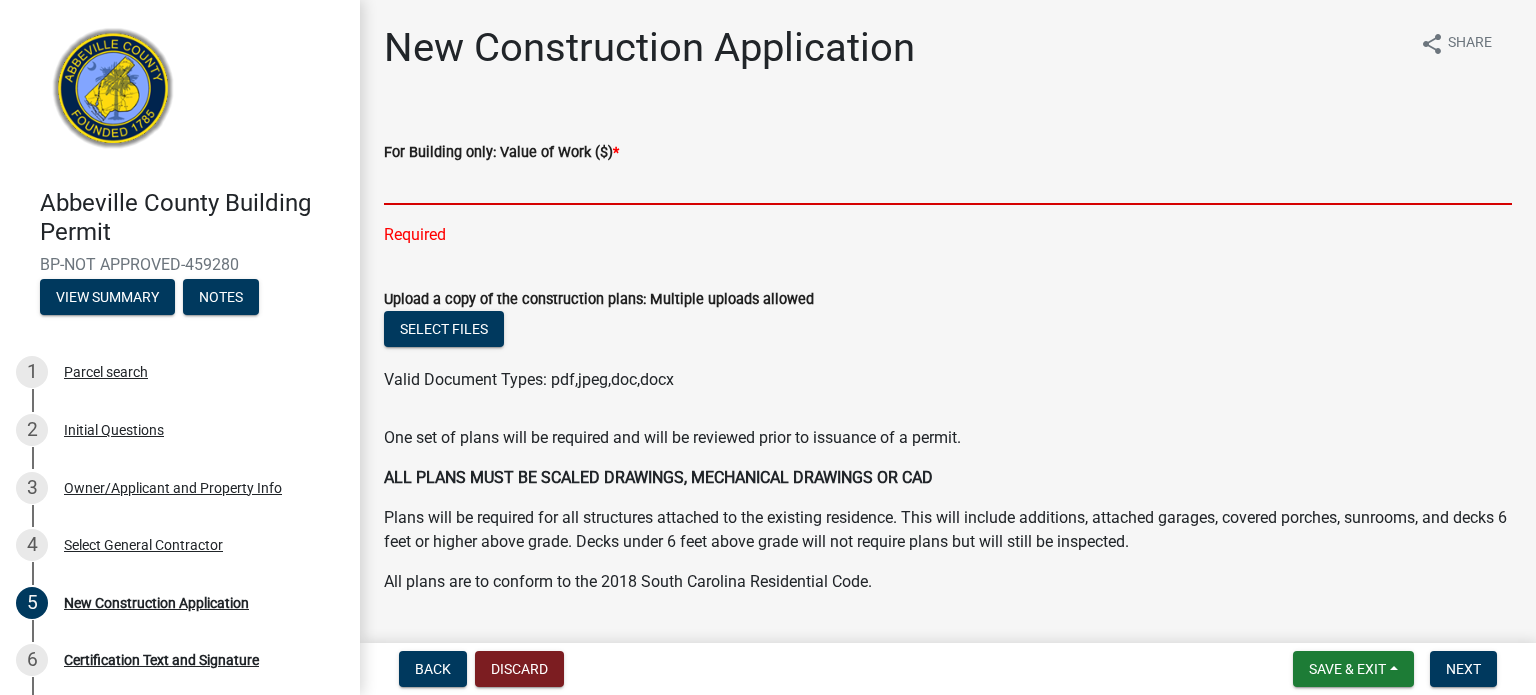 click 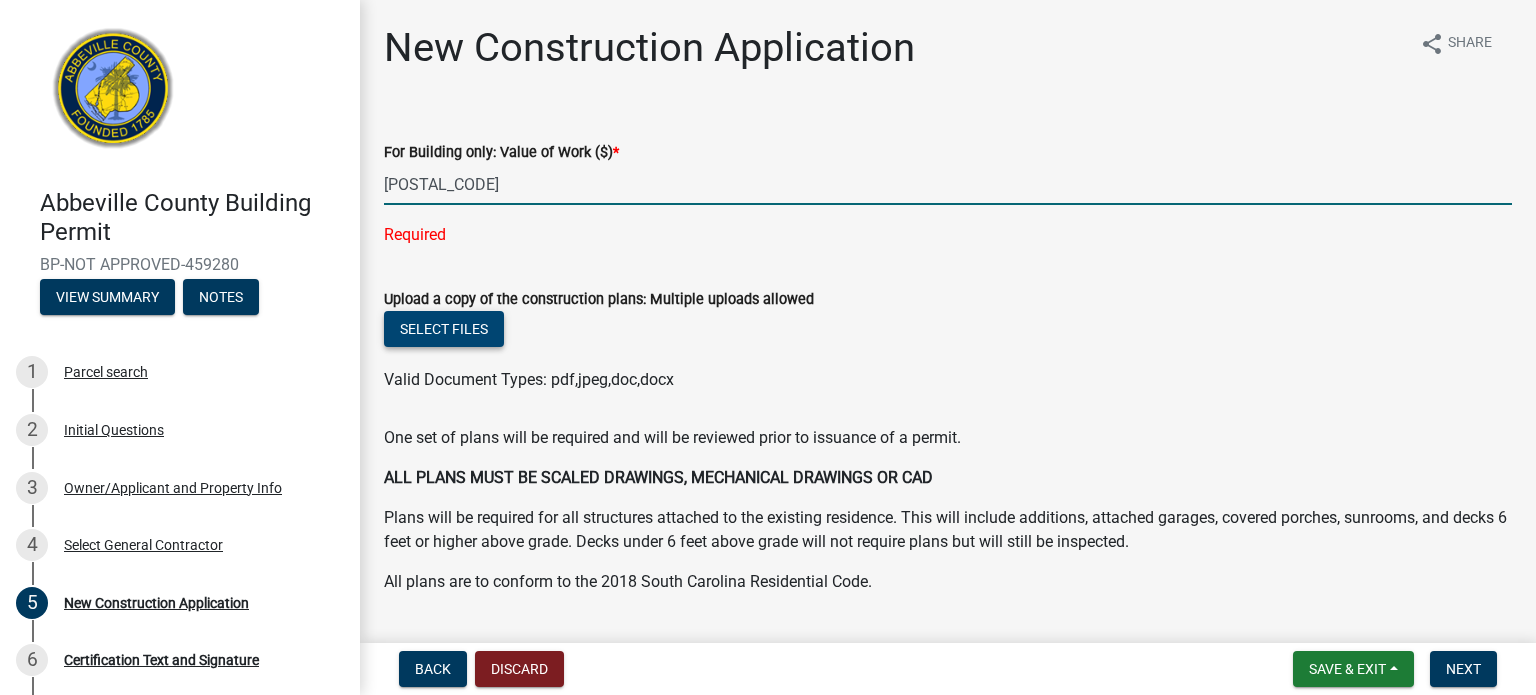 type on "[POSTAL_CODE]" 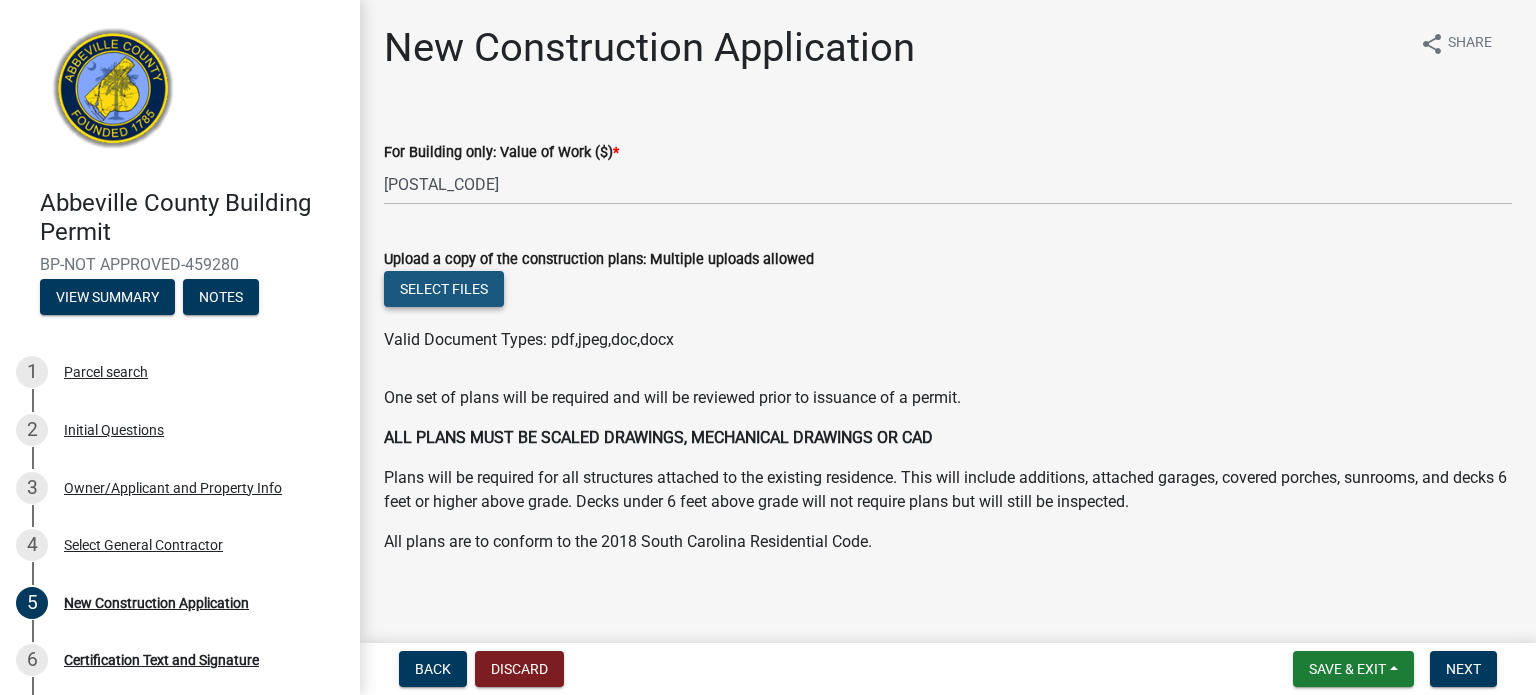 click on "Select files  Valid Document Types: pdf,jpeg,doc,docx" 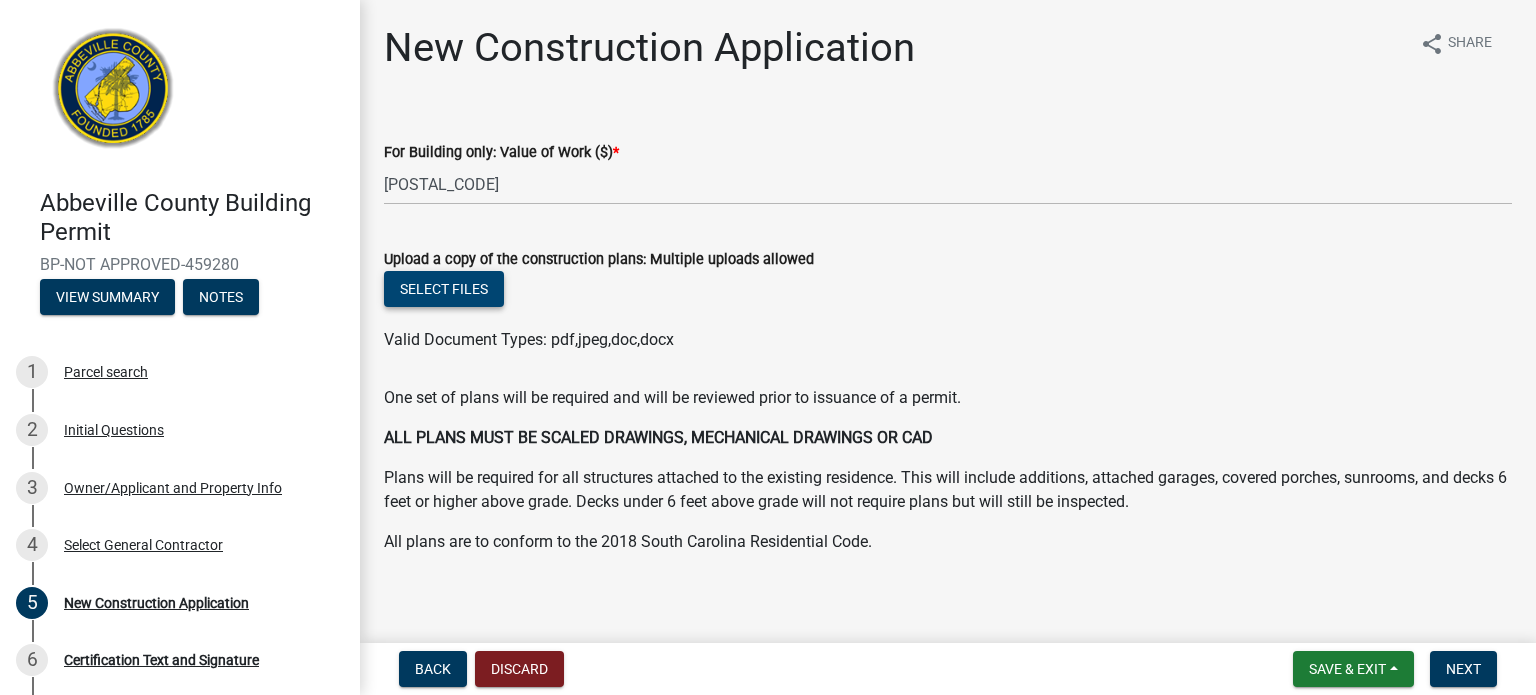 click on "Select files" 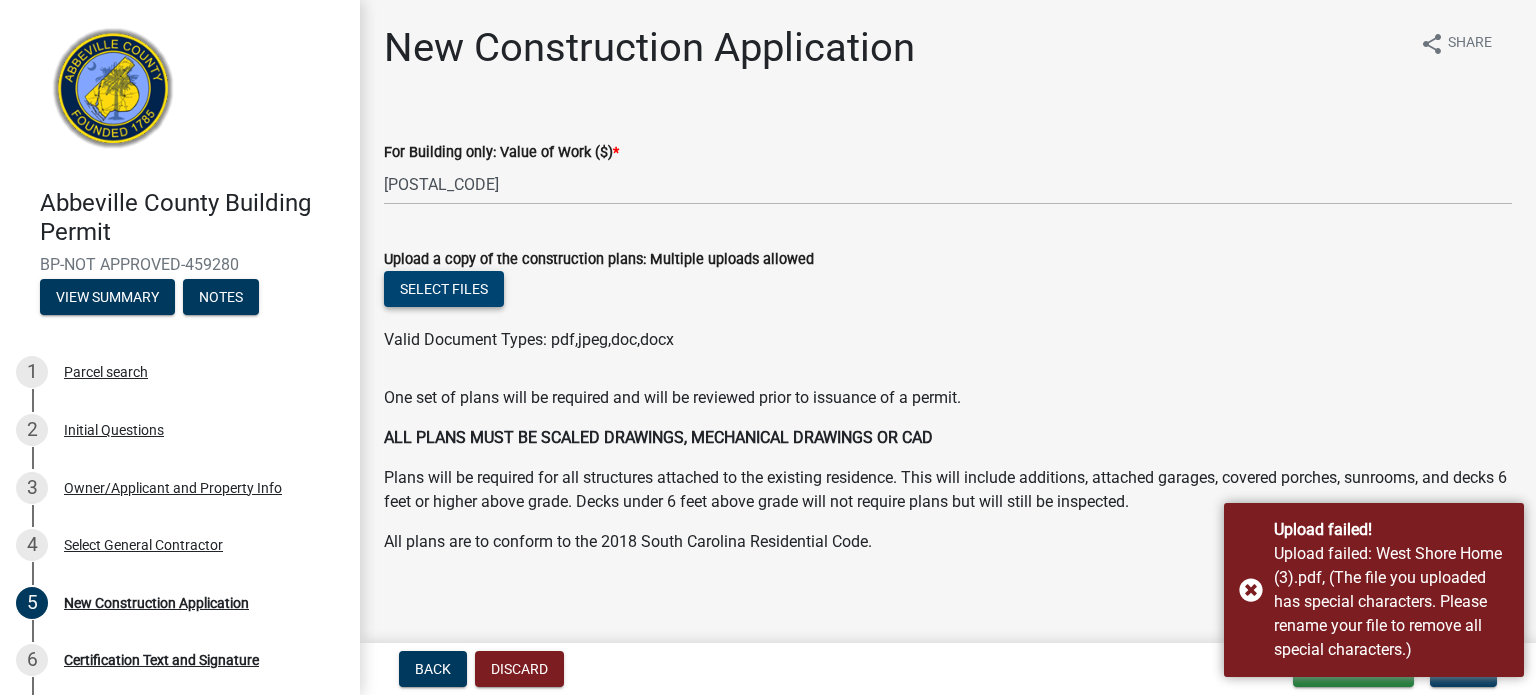 click on "Select files" 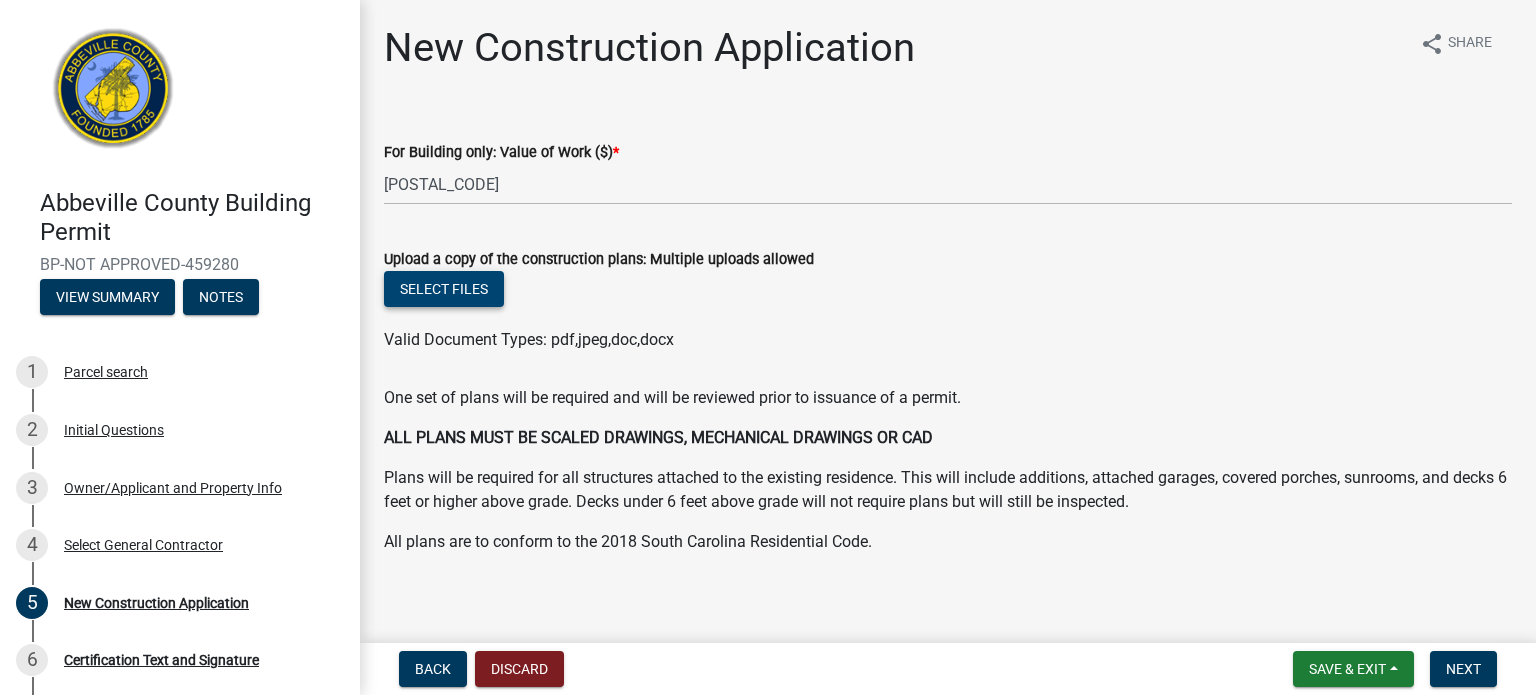 click on "Select files" 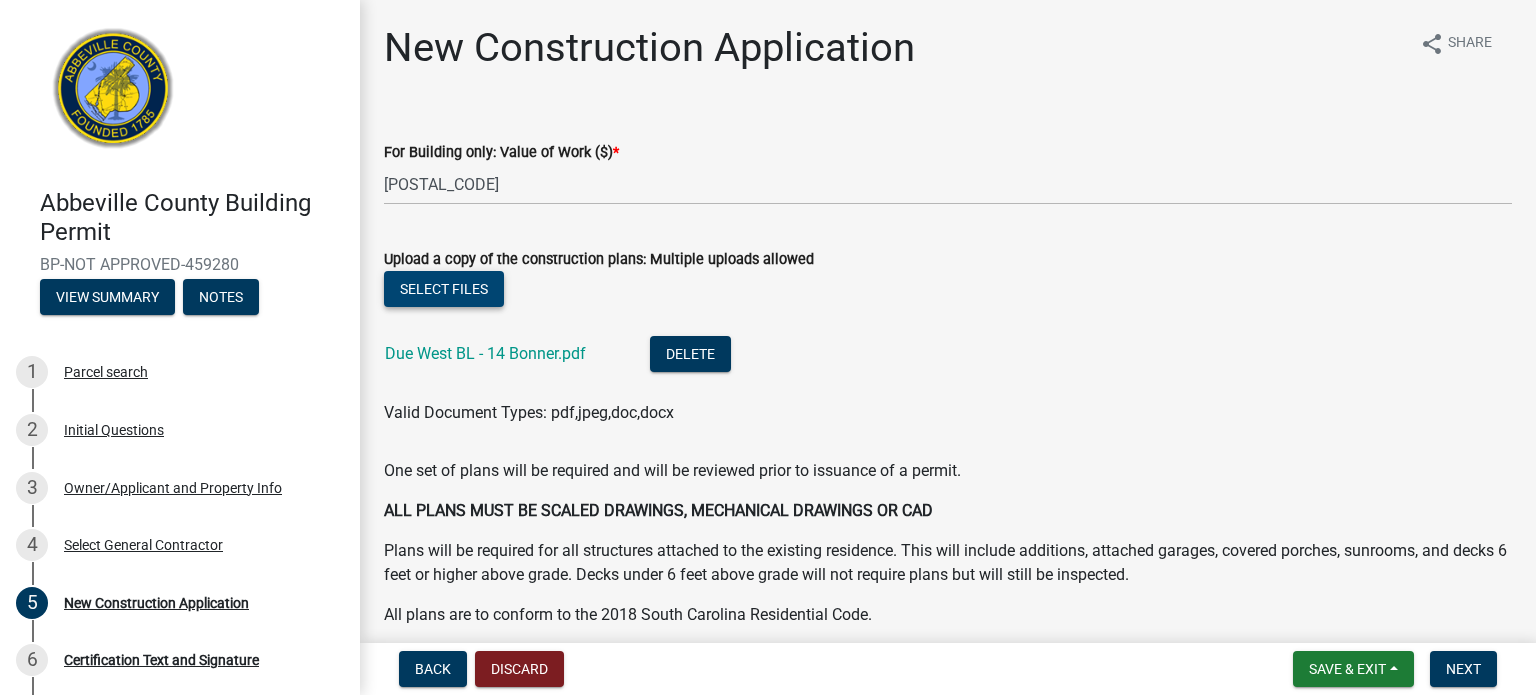 click on "Select files" 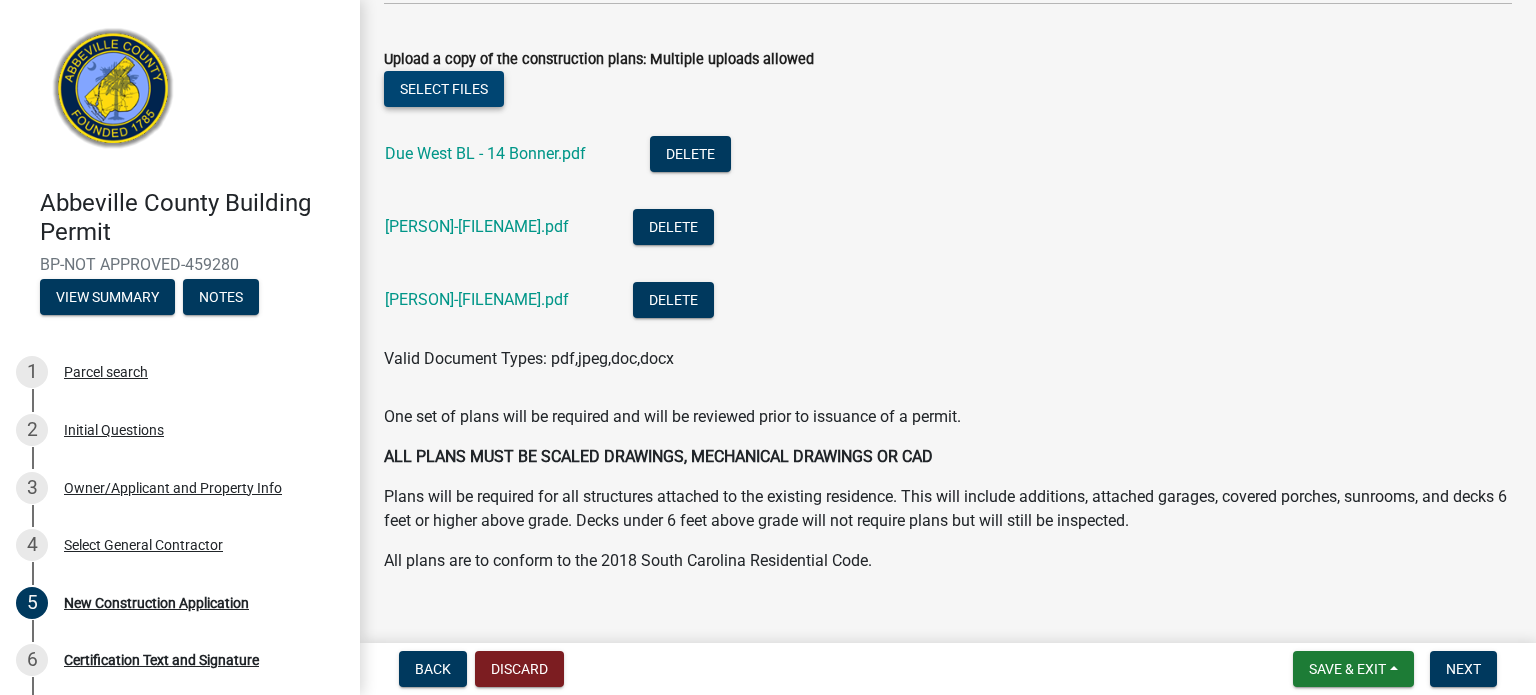 scroll, scrollTop: 232, scrollLeft: 0, axis: vertical 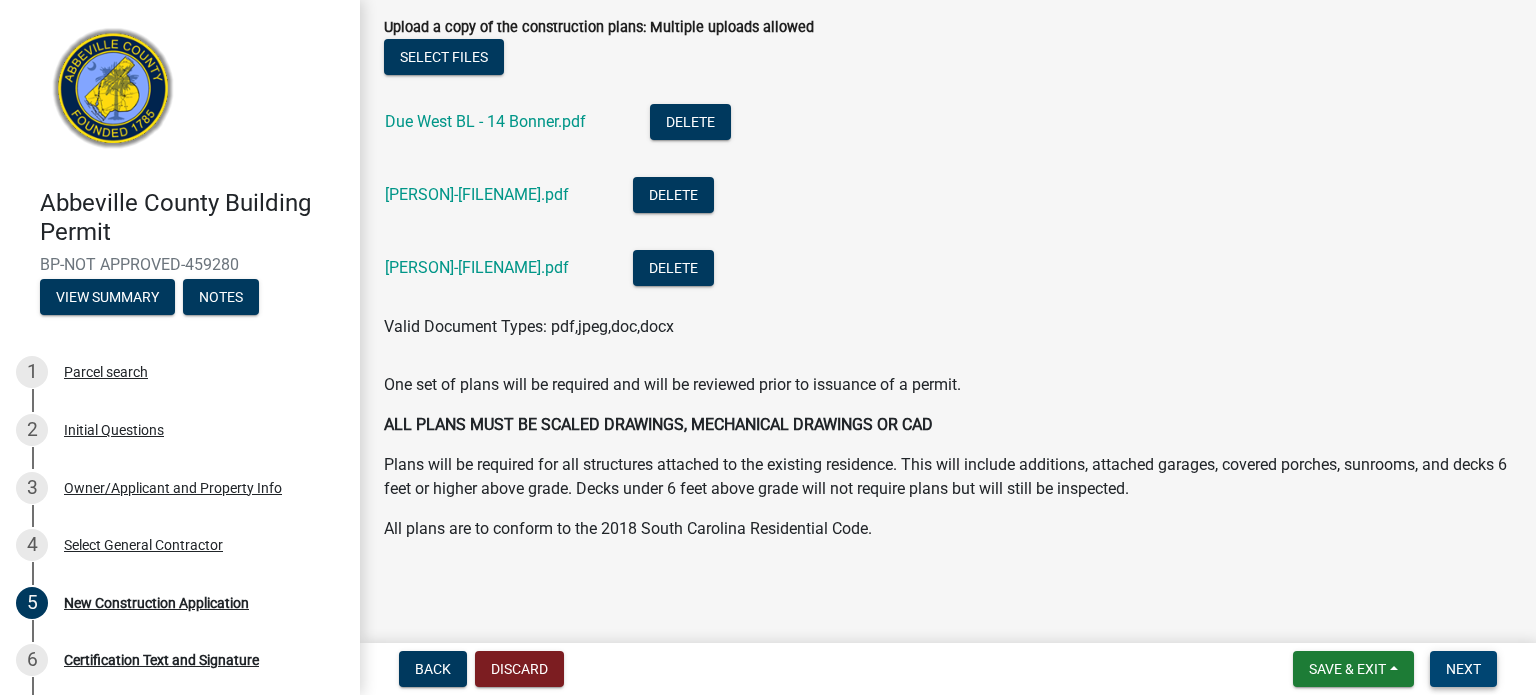 click on "Next" at bounding box center (1463, 669) 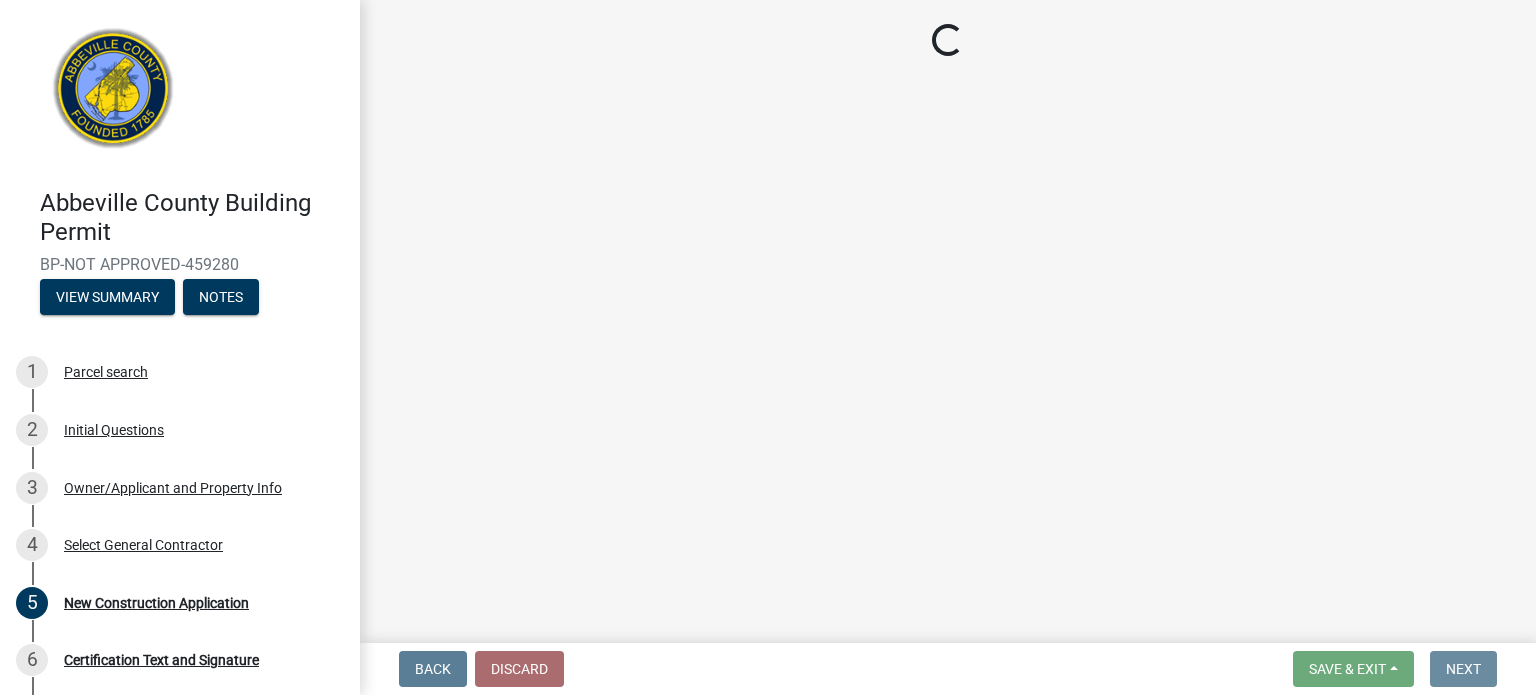scroll, scrollTop: 0, scrollLeft: 0, axis: both 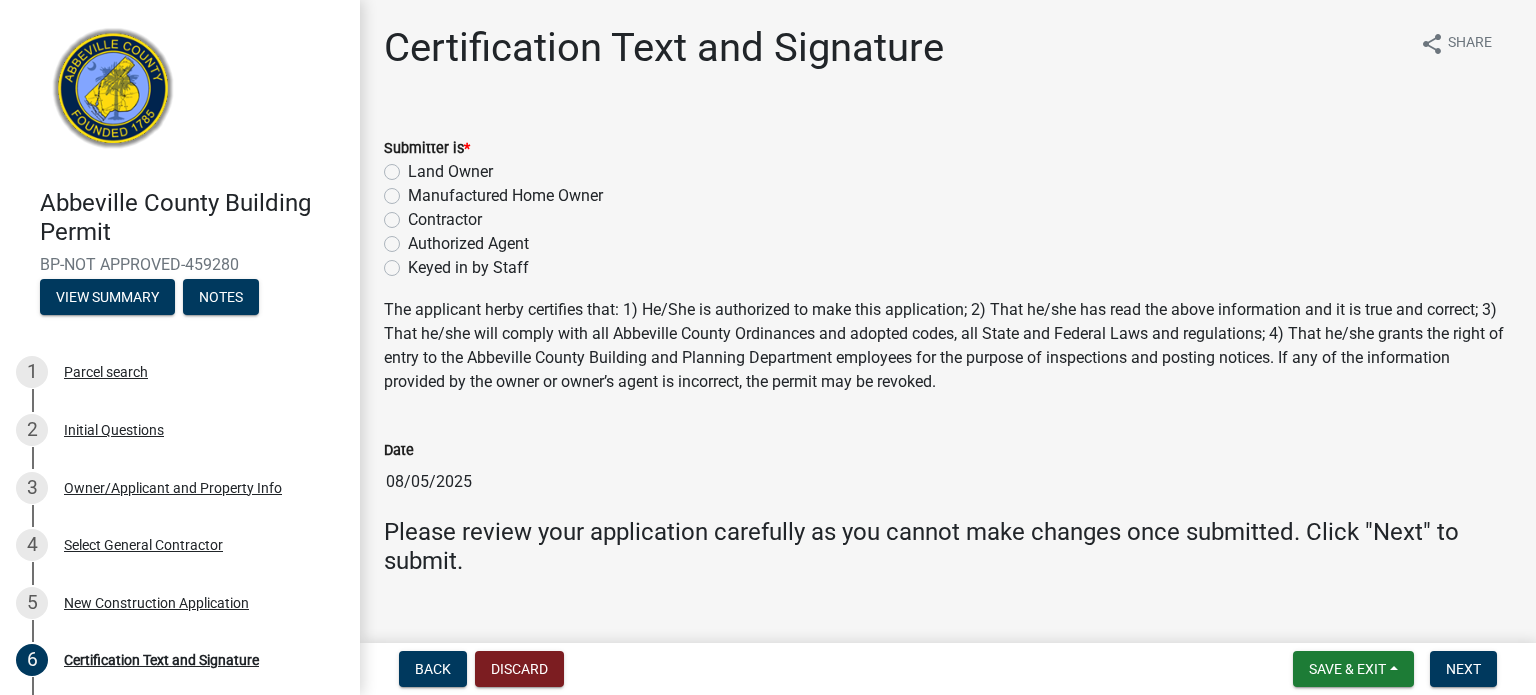 click on "Contractor" 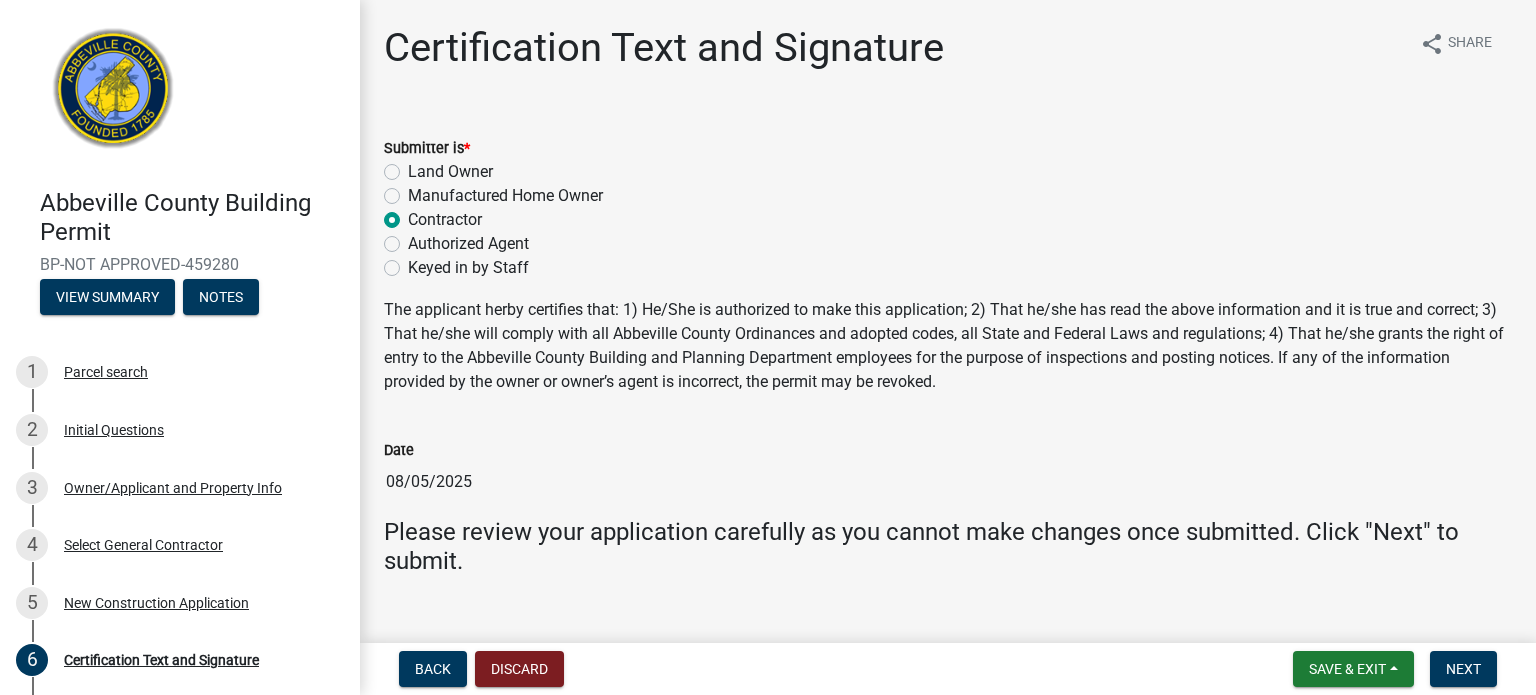 radio on "true" 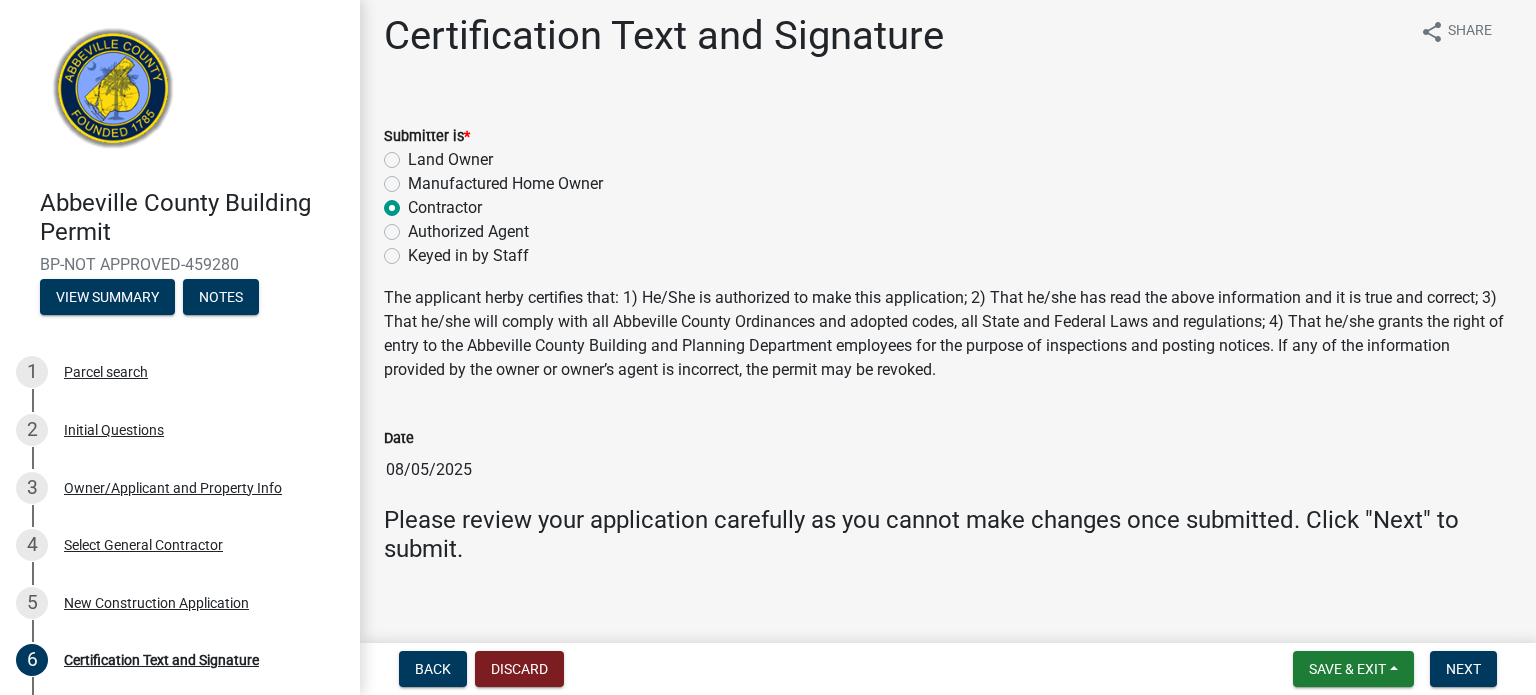 scroll, scrollTop: 34, scrollLeft: 0, axis: vertical 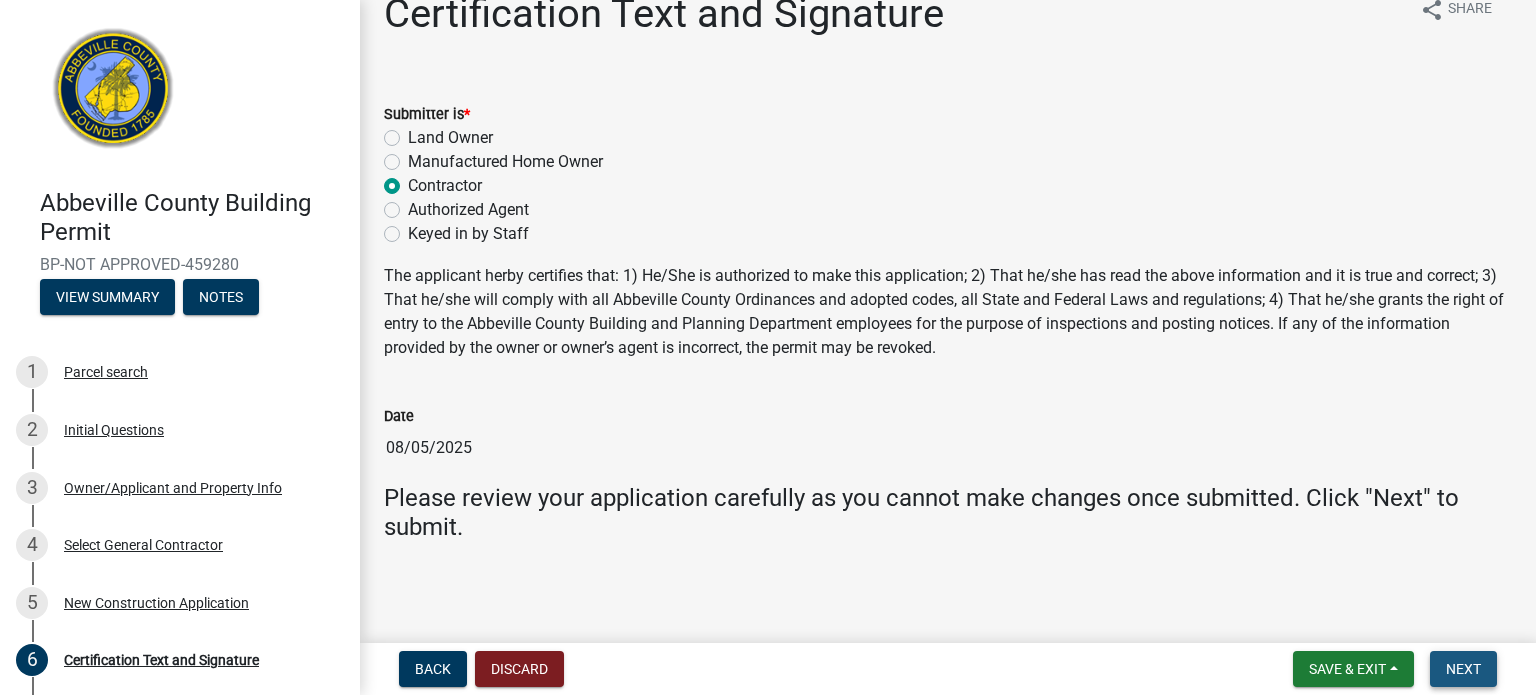 click on "Next" at bounding box center (1463, 669) 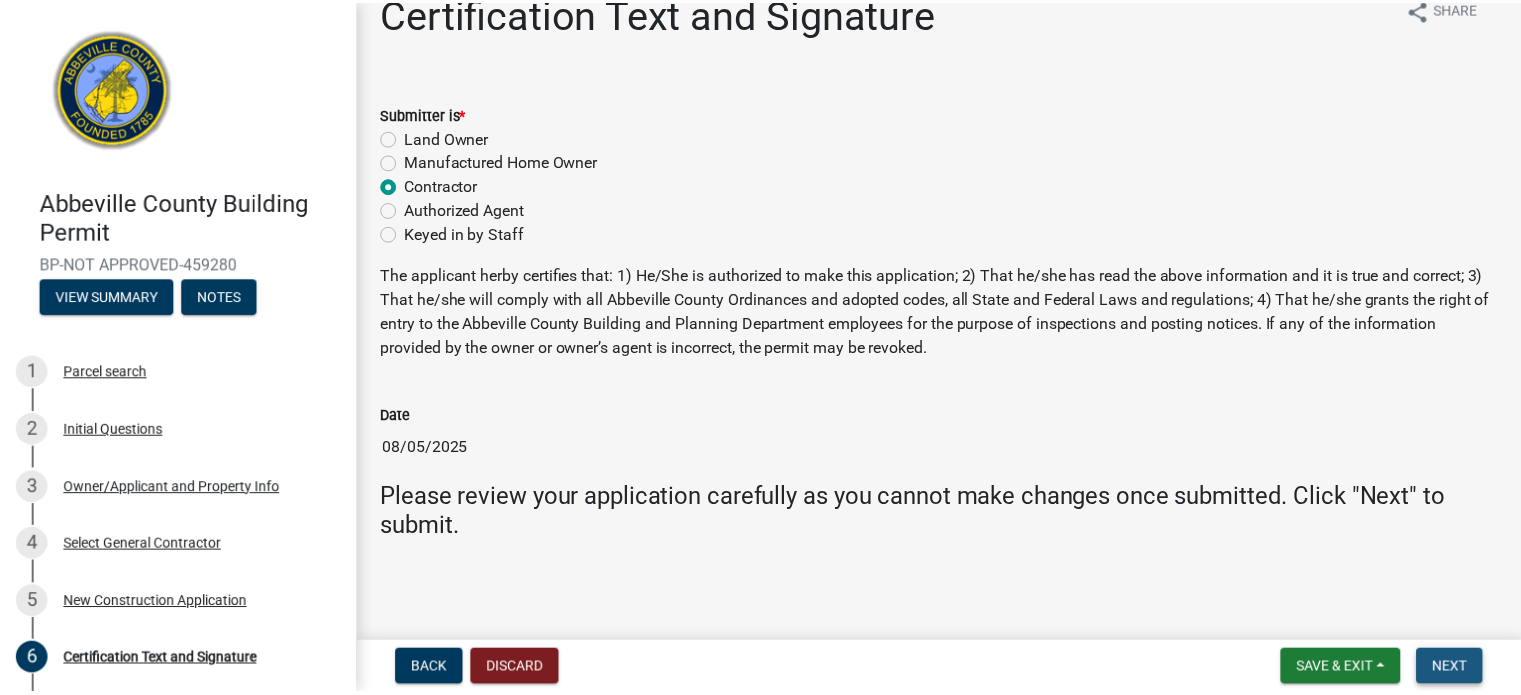scroll, scrollTop: 0, scrollLeft: 0, axis: both 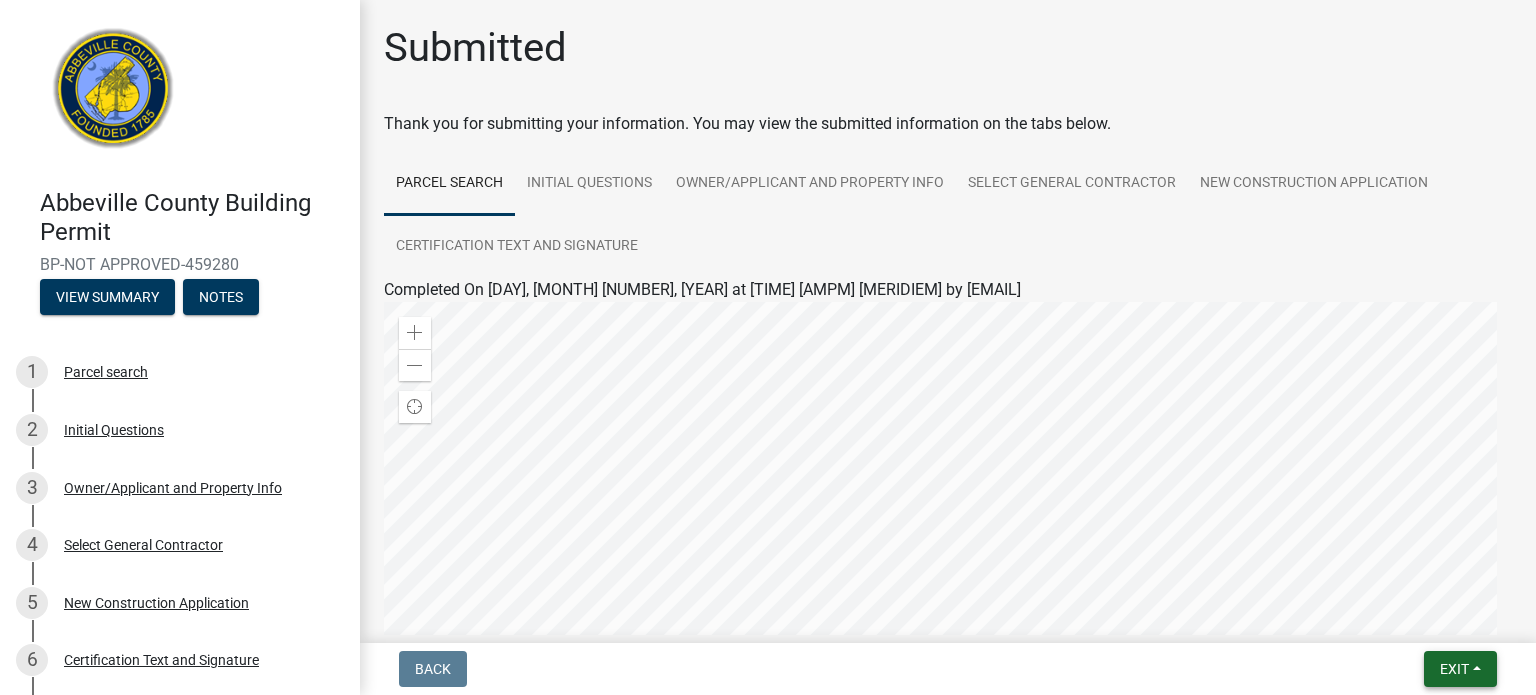 click on "Exit" at bounding box center [1454, 669] 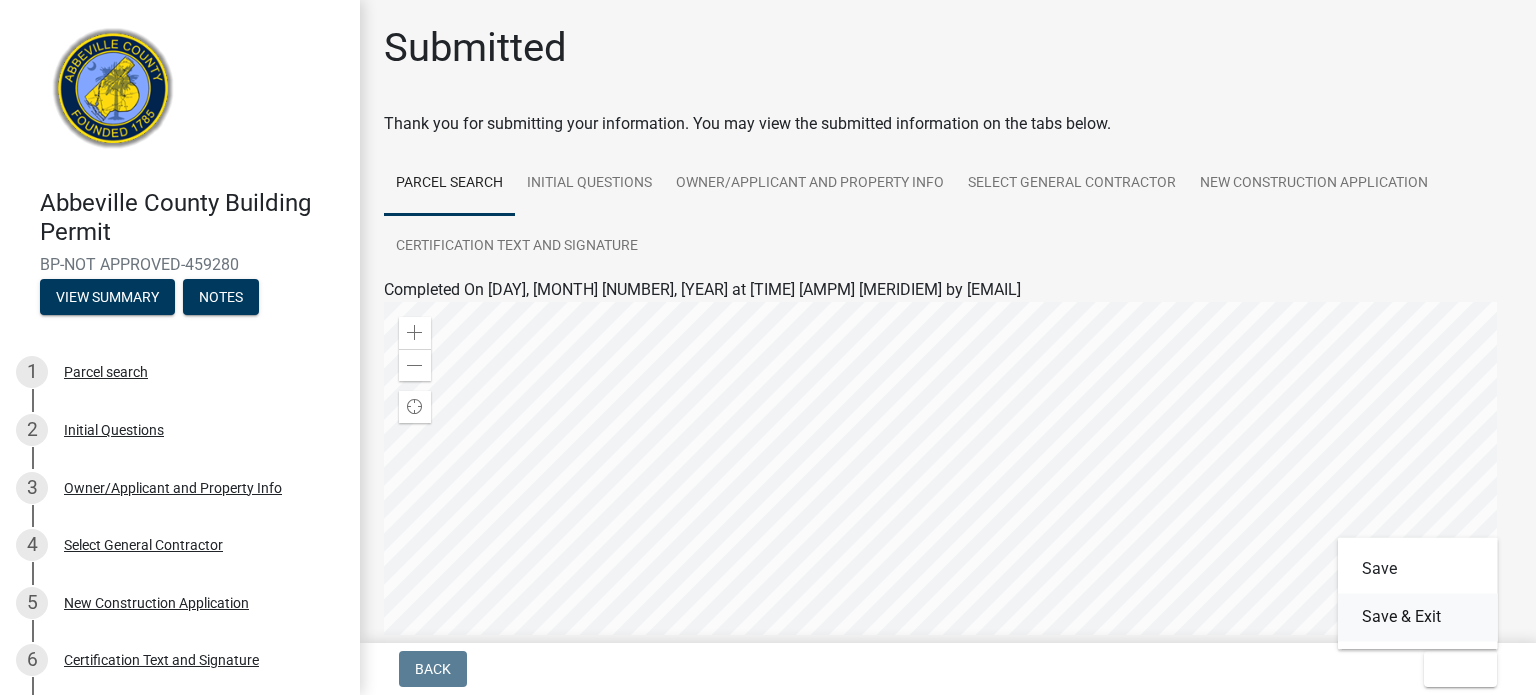 click on "Save & Exit" at bounding box center (1418, 617) 